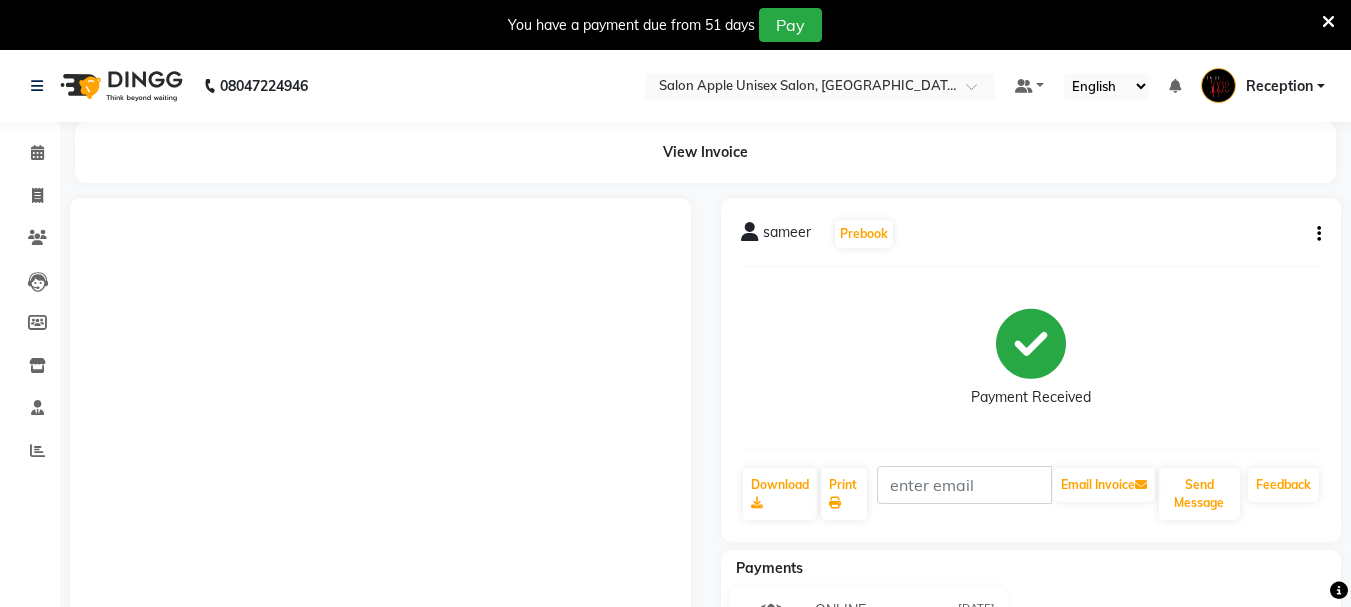 scroll, scrollTop: 0, scrollLeft: 0, axis: both 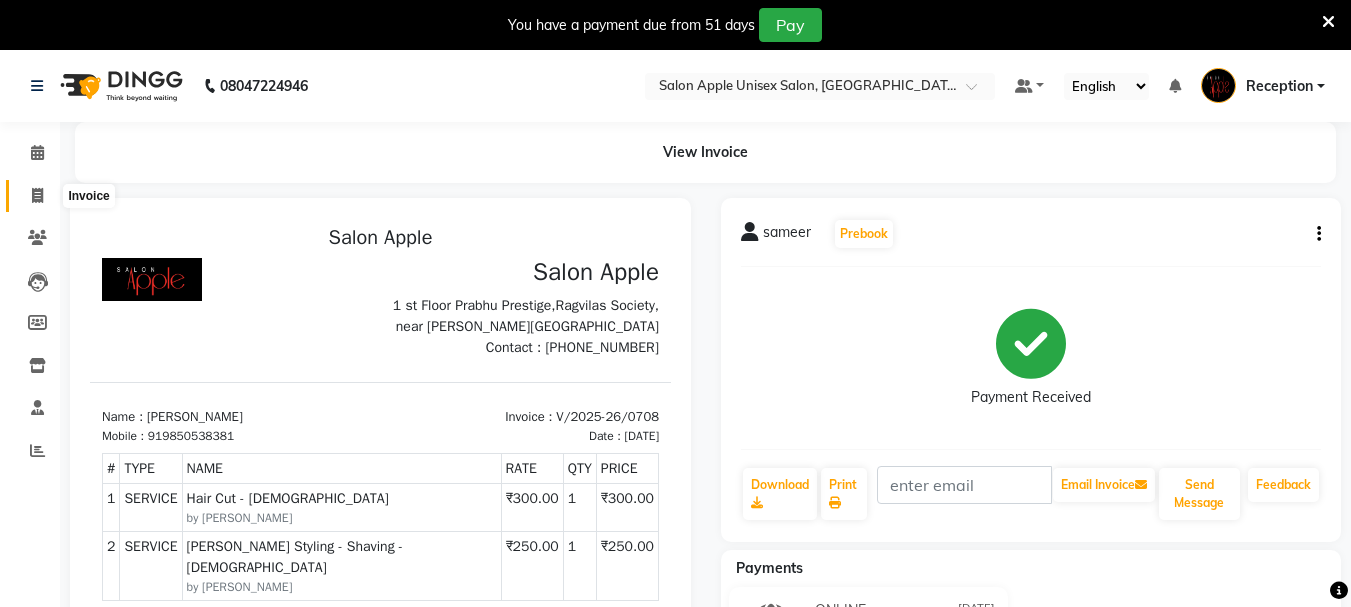 click 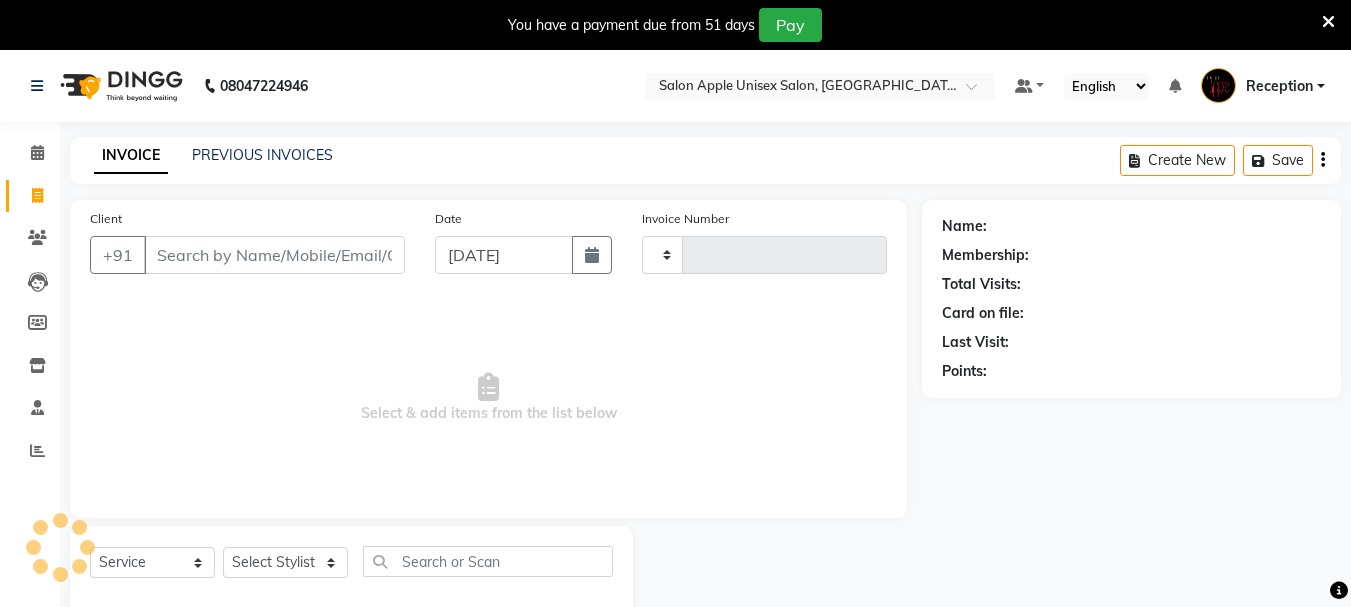 scroll, scrollTop: 50, scrollLeft: 0, axis: vertical 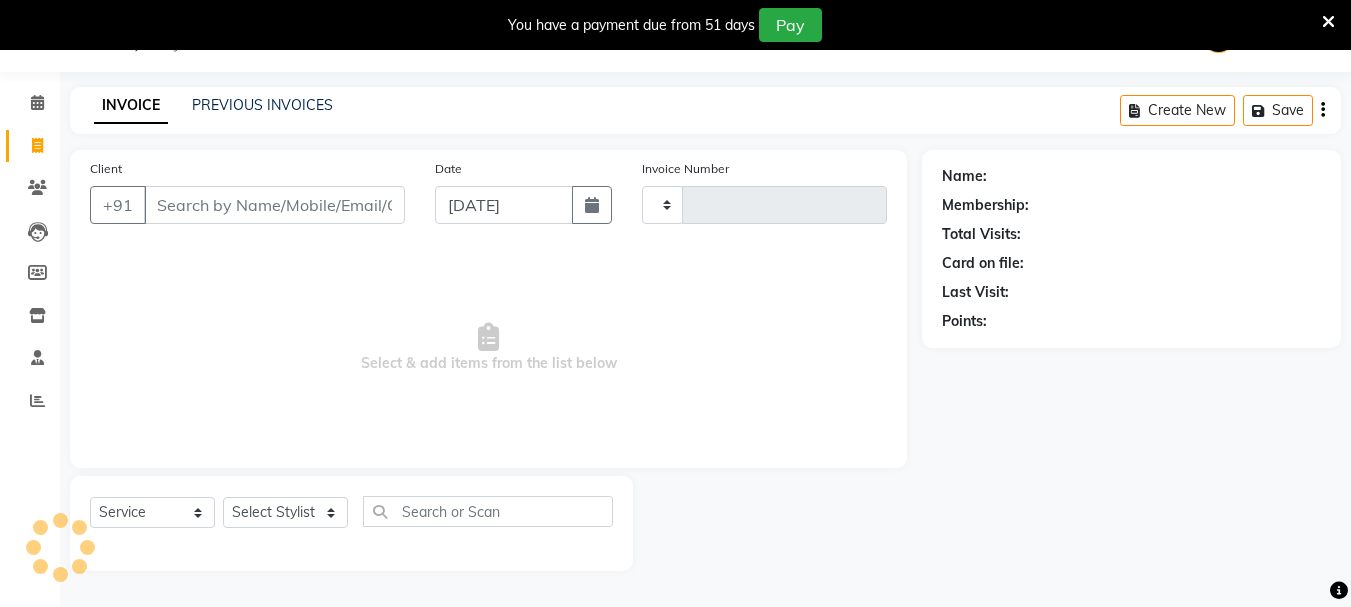 type on "0709" 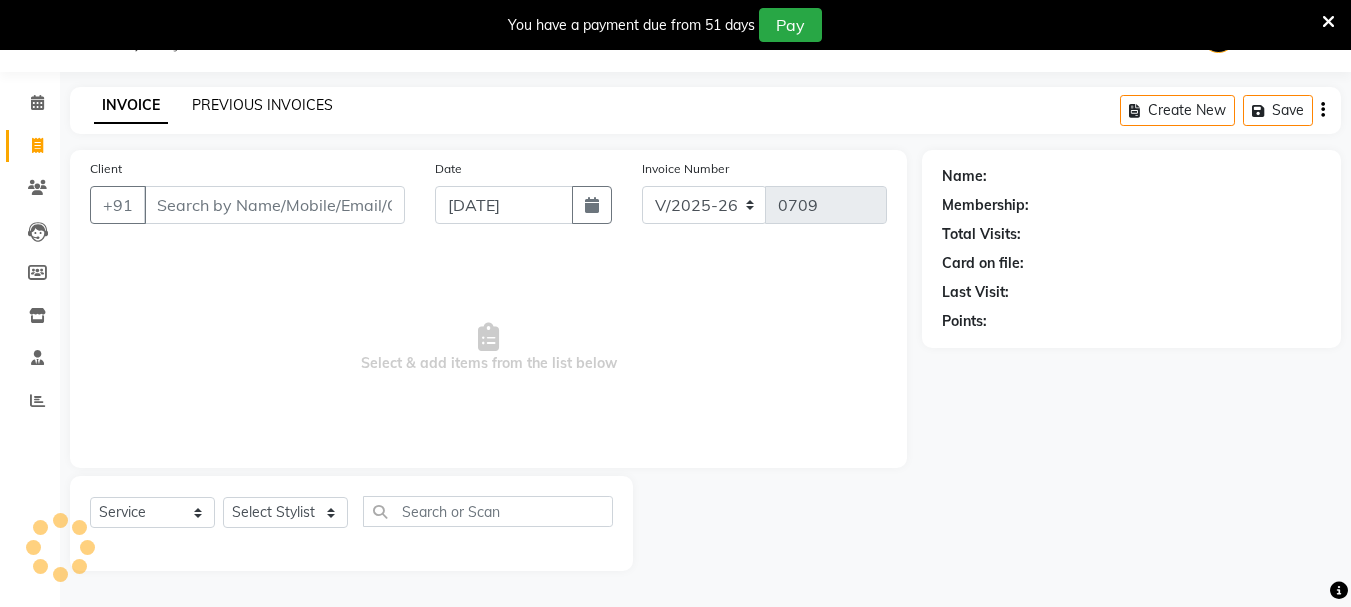 click on "PREVIOUS INVOICES" 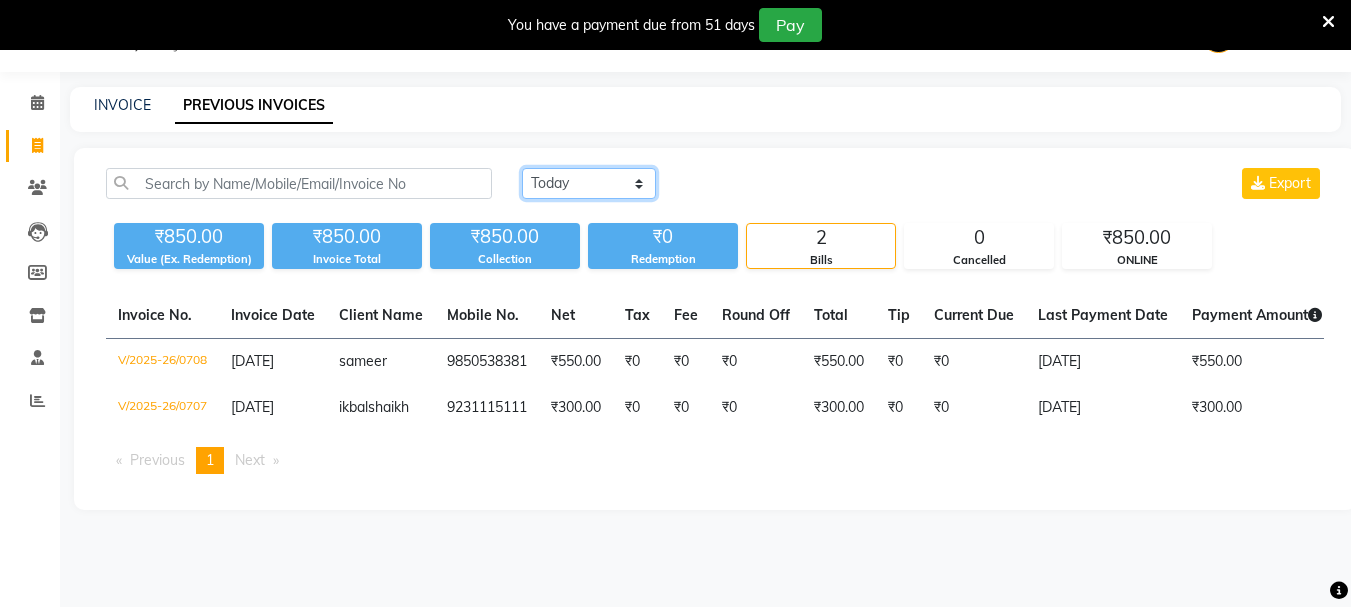 click on "Today Yesterday Custom Range" 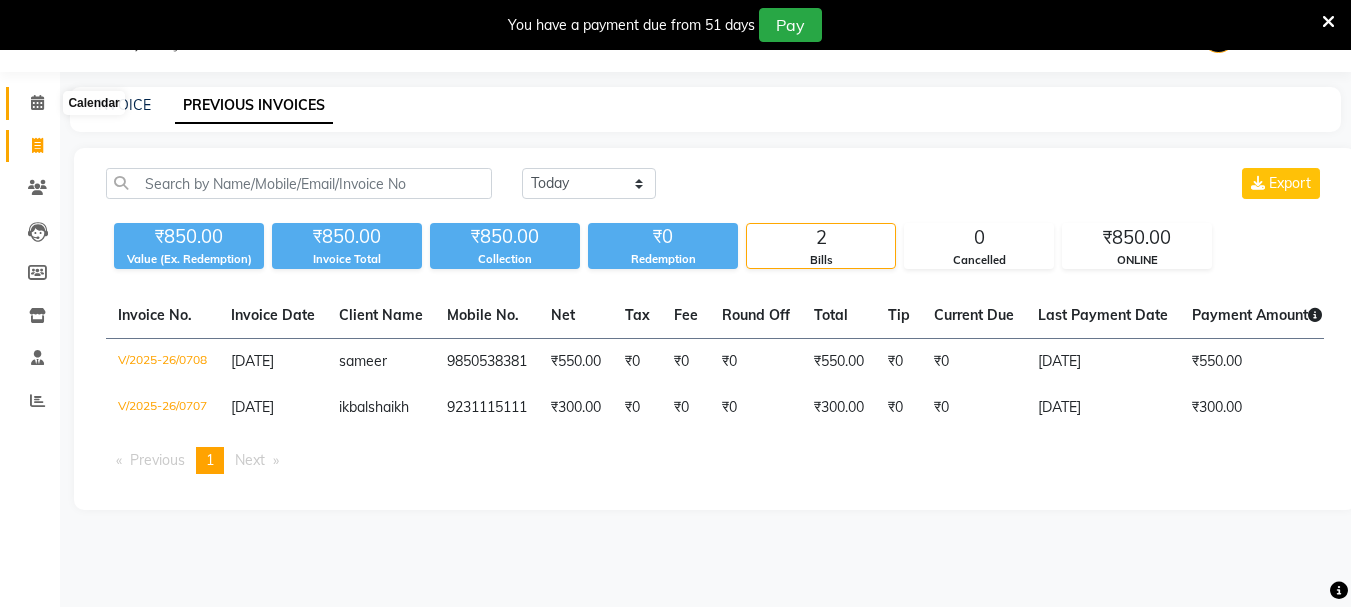 click 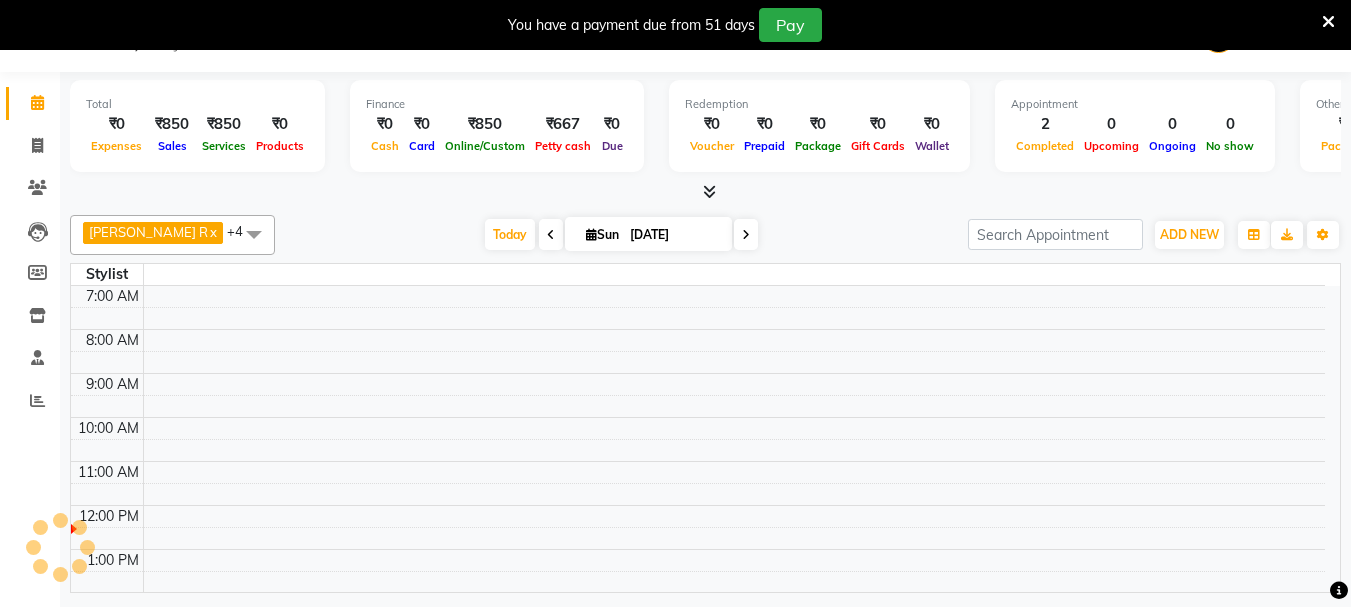 scroll, scrollTop: 0, scrollLeft: 0, axis: both 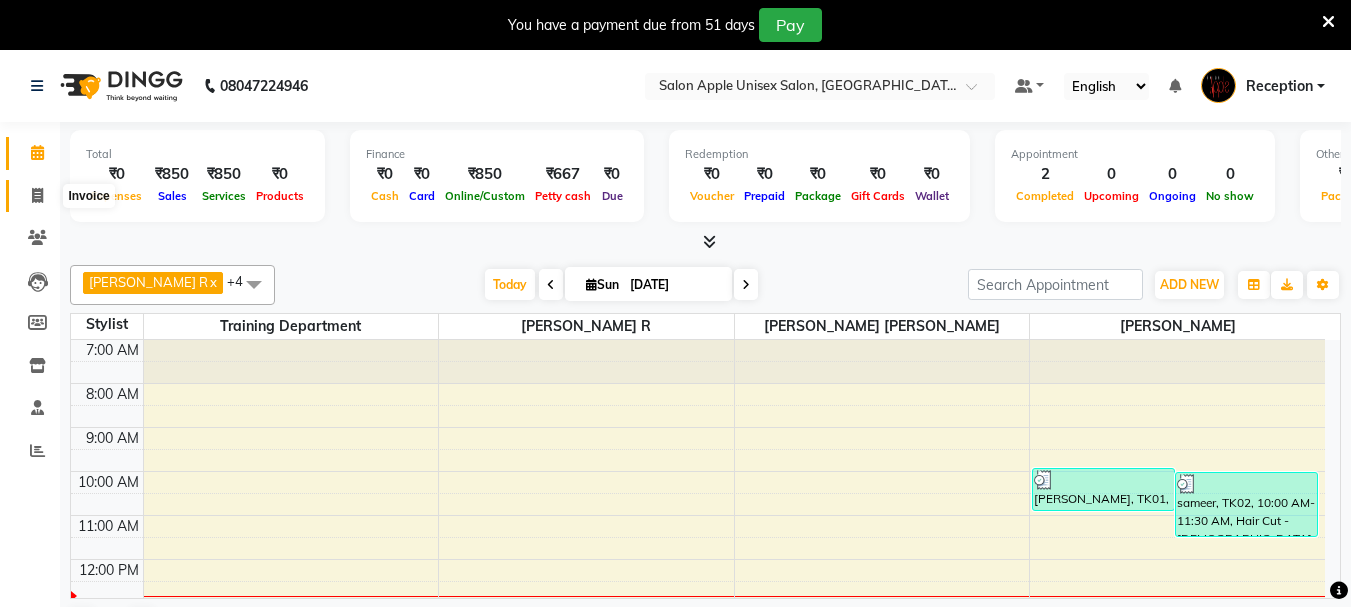 click 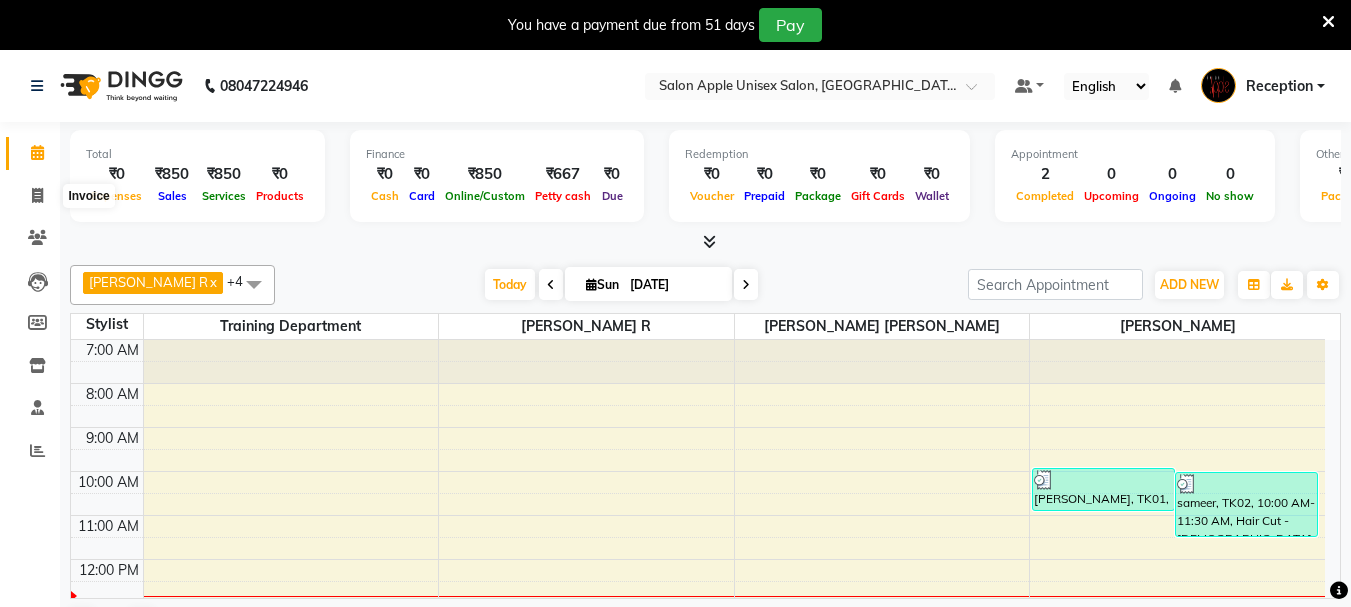 select on "92" 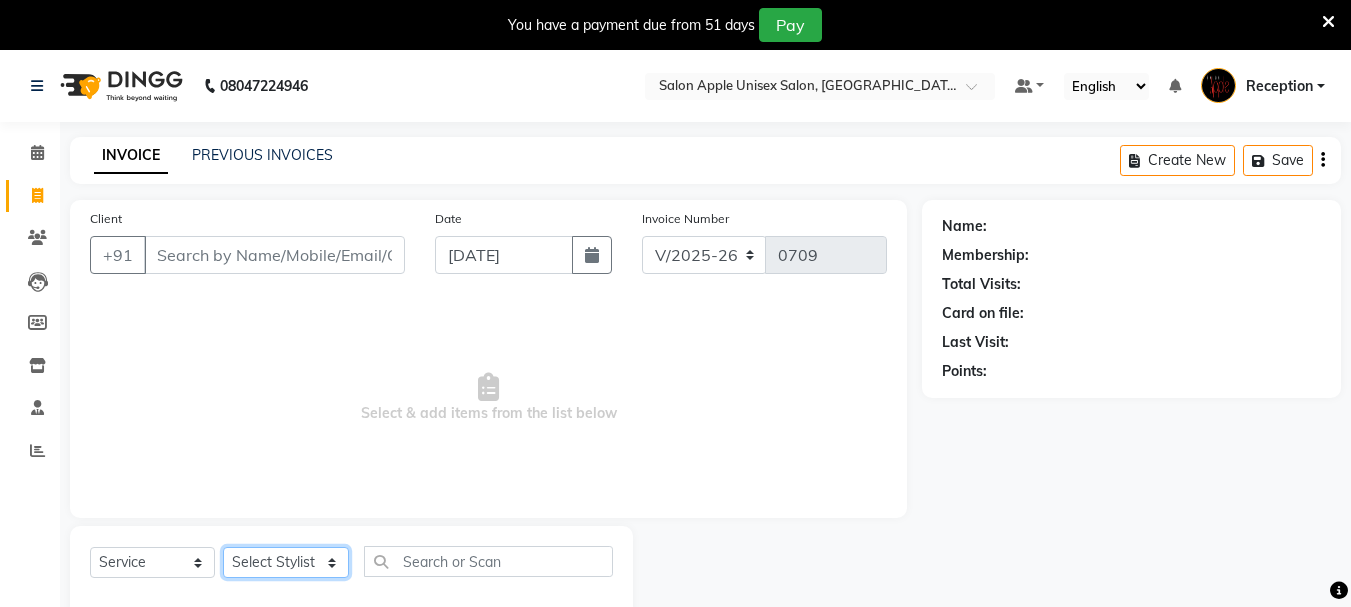 click on "Select Stylist [PERSON_NAME] [PERSON_NAME] Reception training department [PERSON_NAME] [PERSON_NAME]" 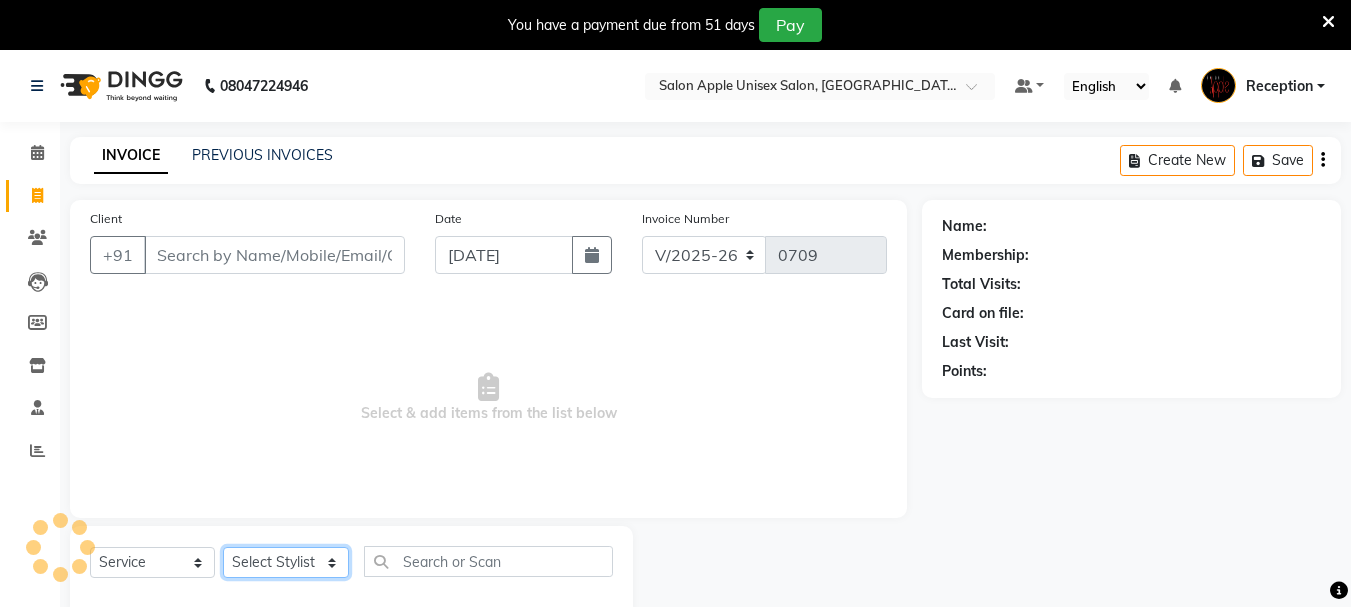 select on "67826" 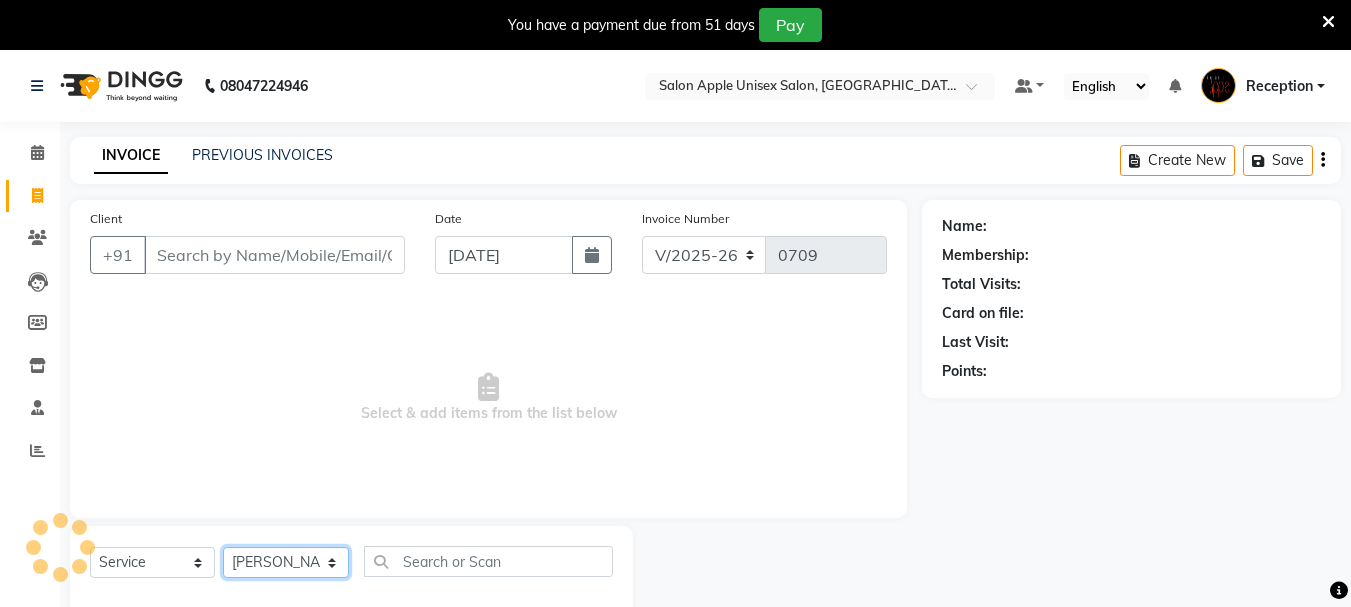 click on "Select Stylist [PERSON_NAME] [PERSON_NAME] Reception training department [PERSON_NAME] [PERSON_NAME]" 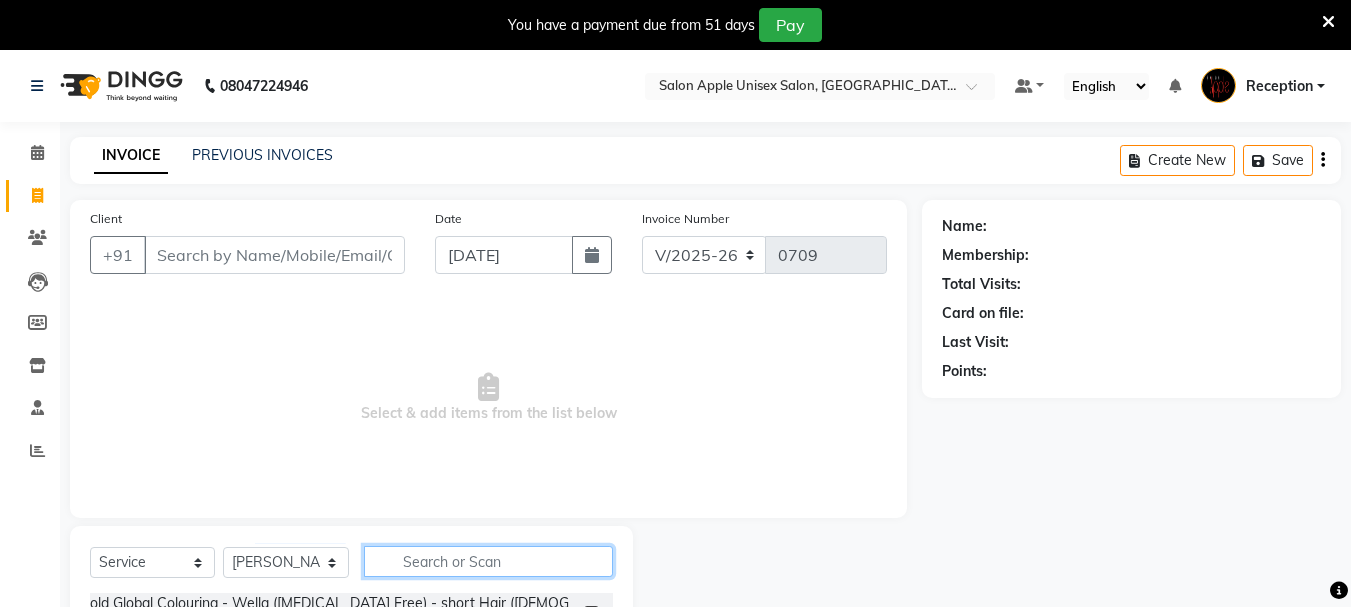 click 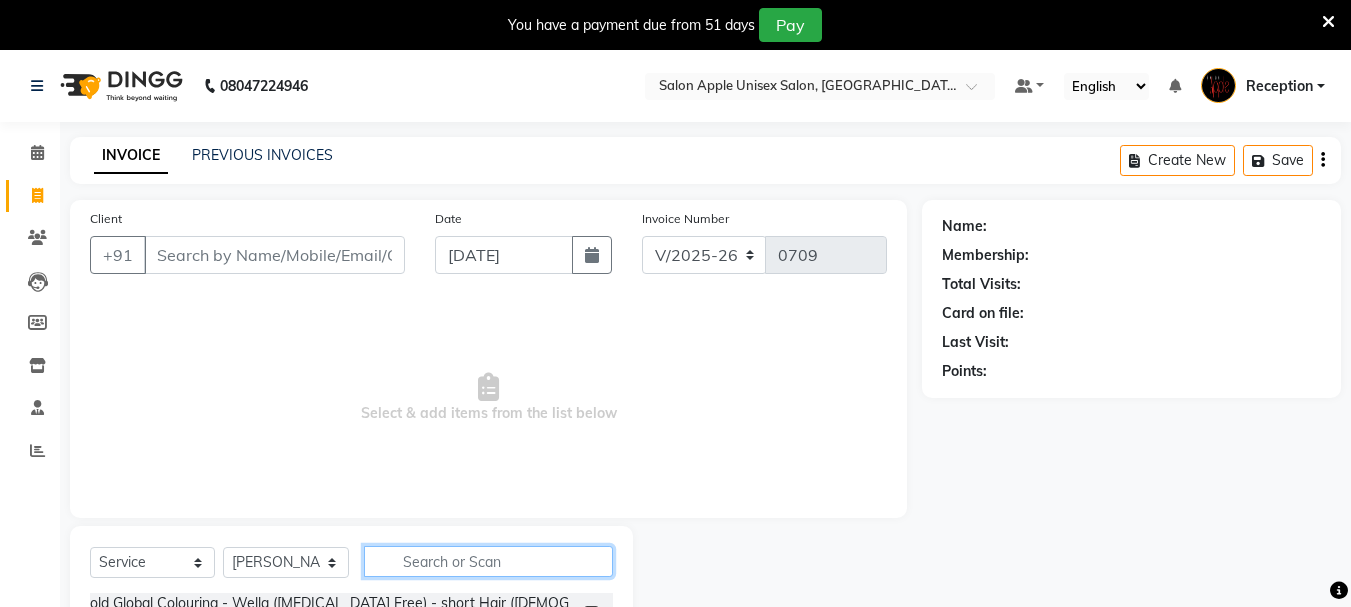 click 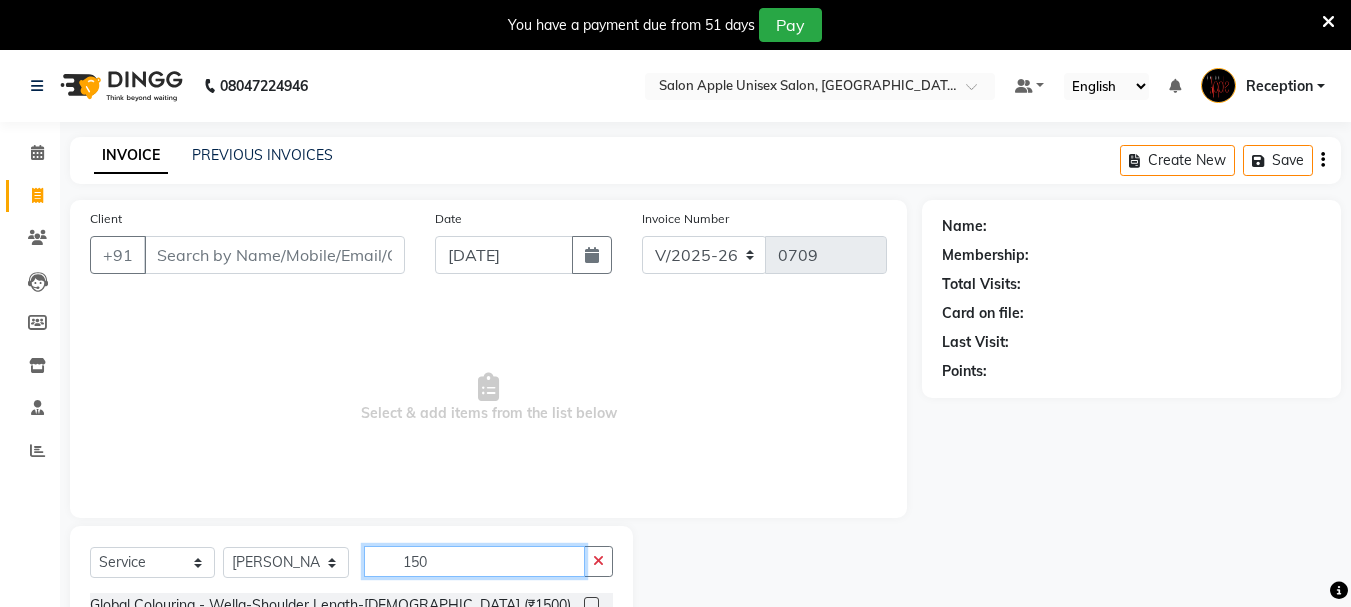 scroll, scrollTop: 244, scrollLeft: 0, axis: vertical 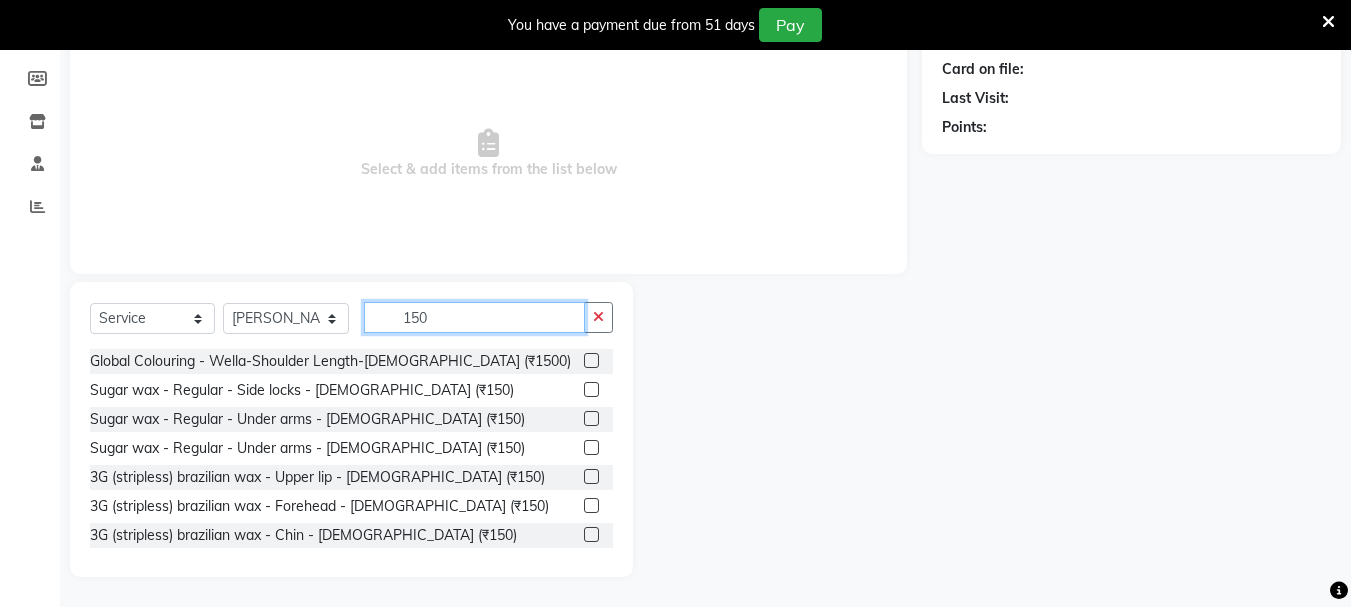 type on "150" 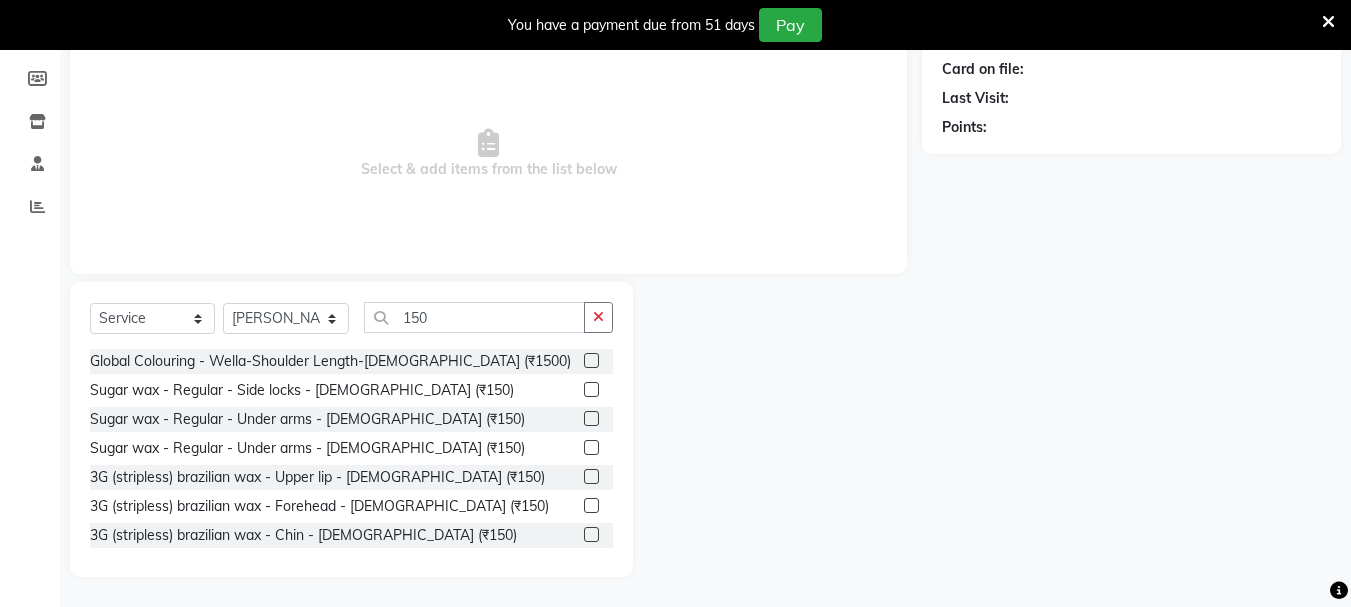 click 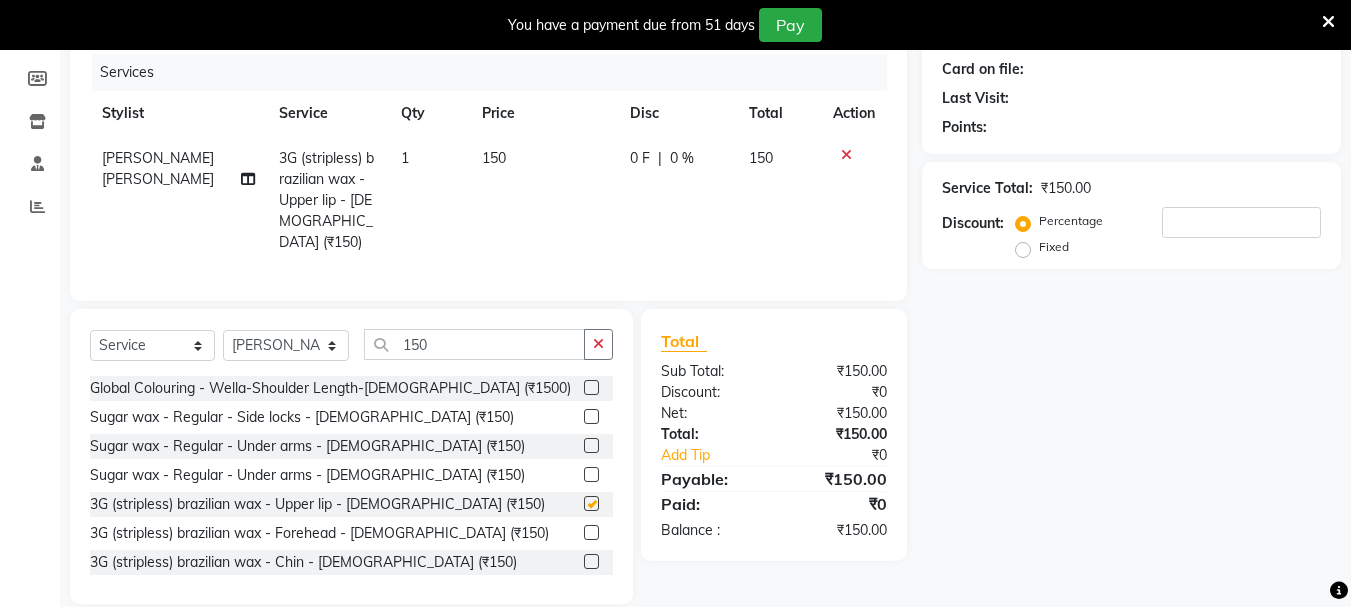 checkbox on "false" 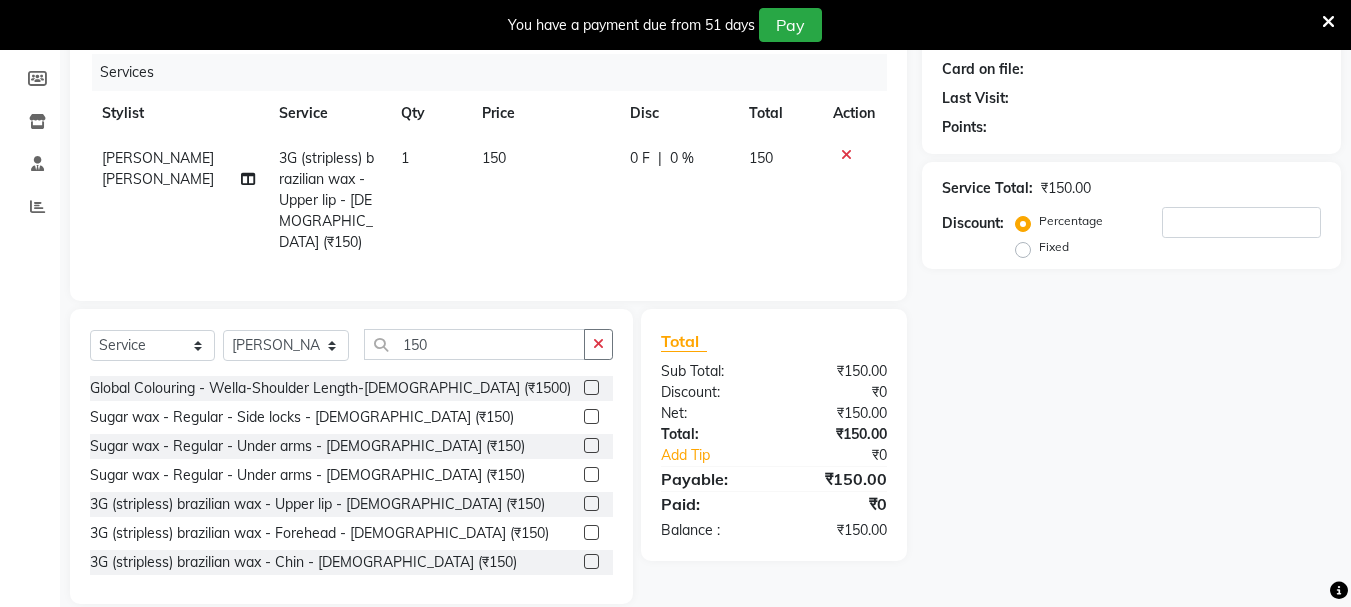 click 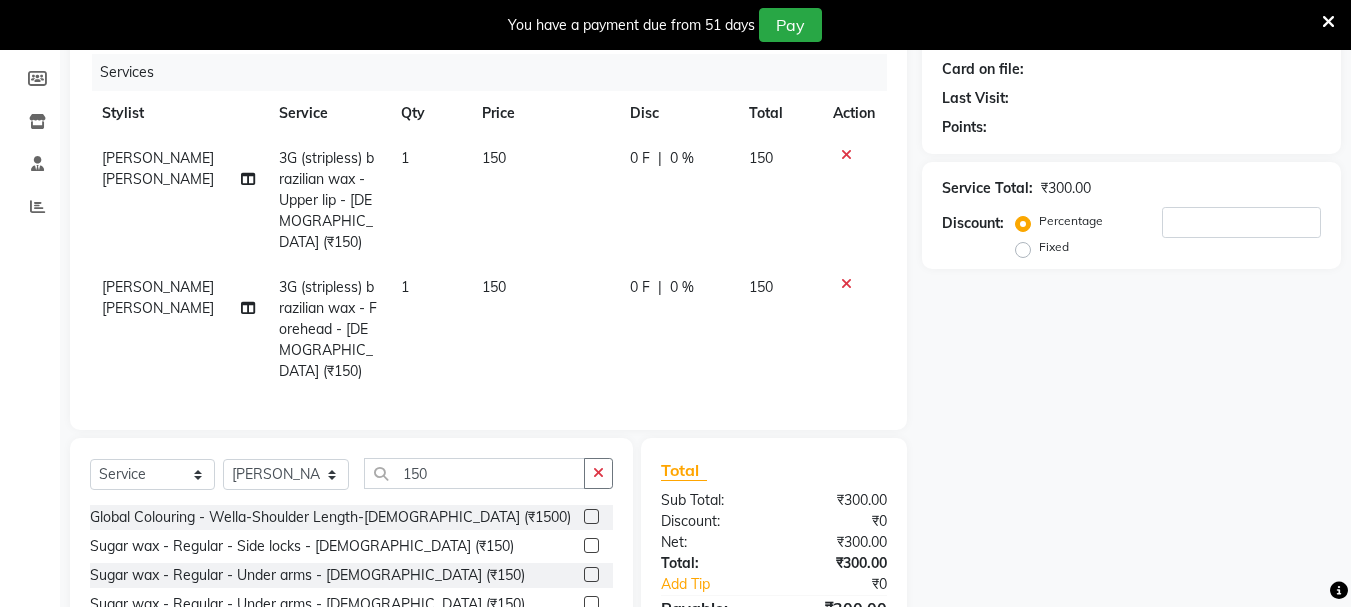 checkbox on "false" 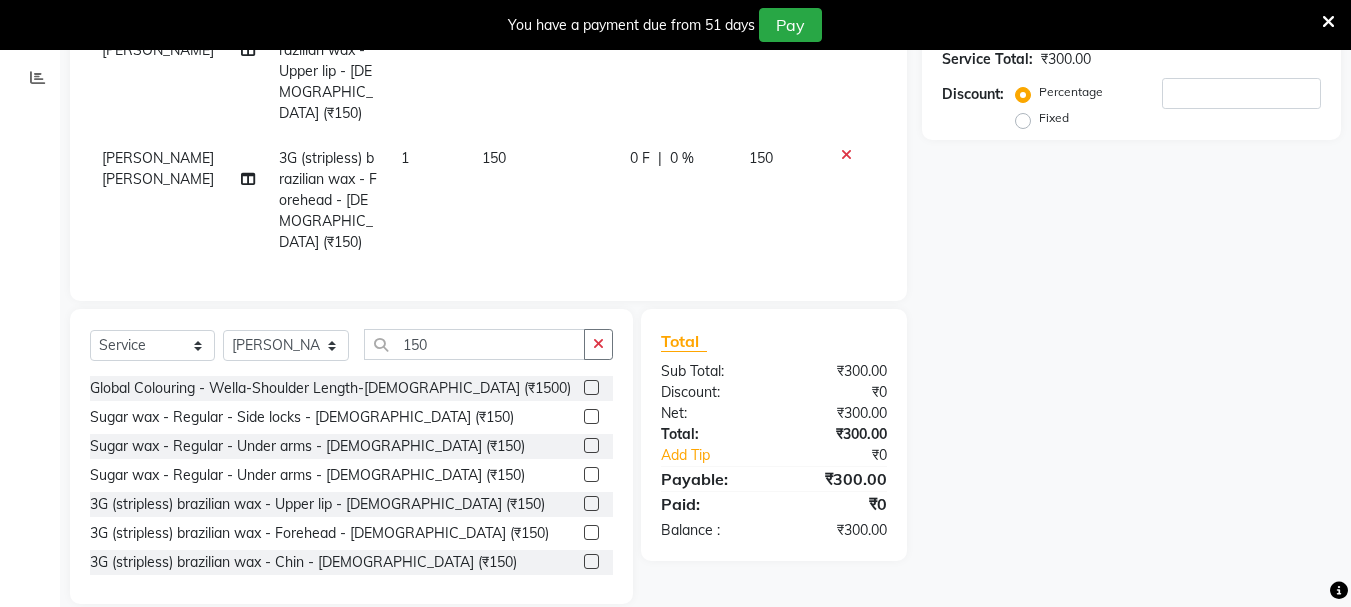 click 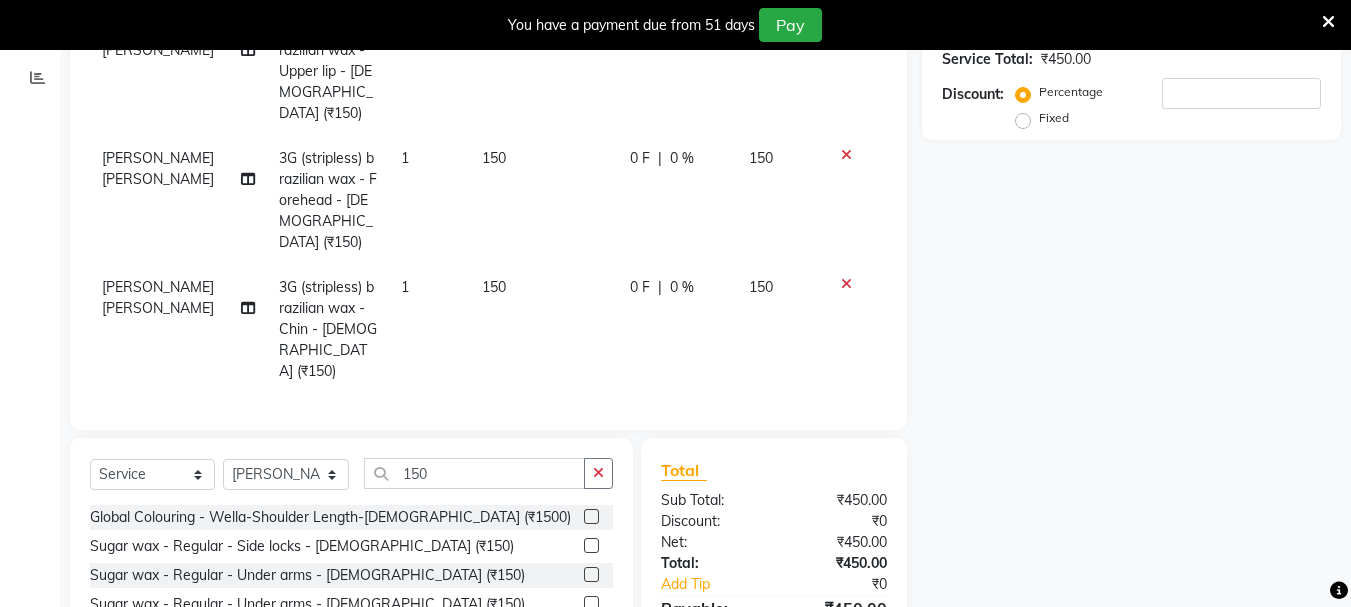 checkbox on "false" 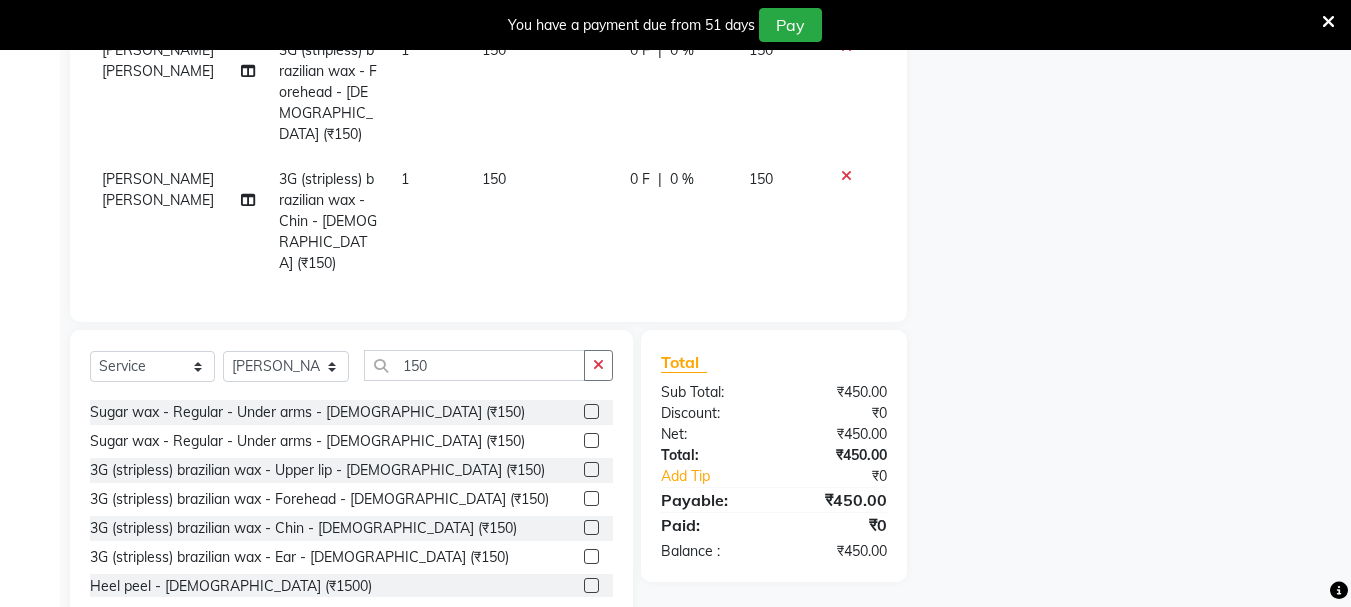 scroll, scrollTop: 100, scrollLeft: 0, axis: vertical 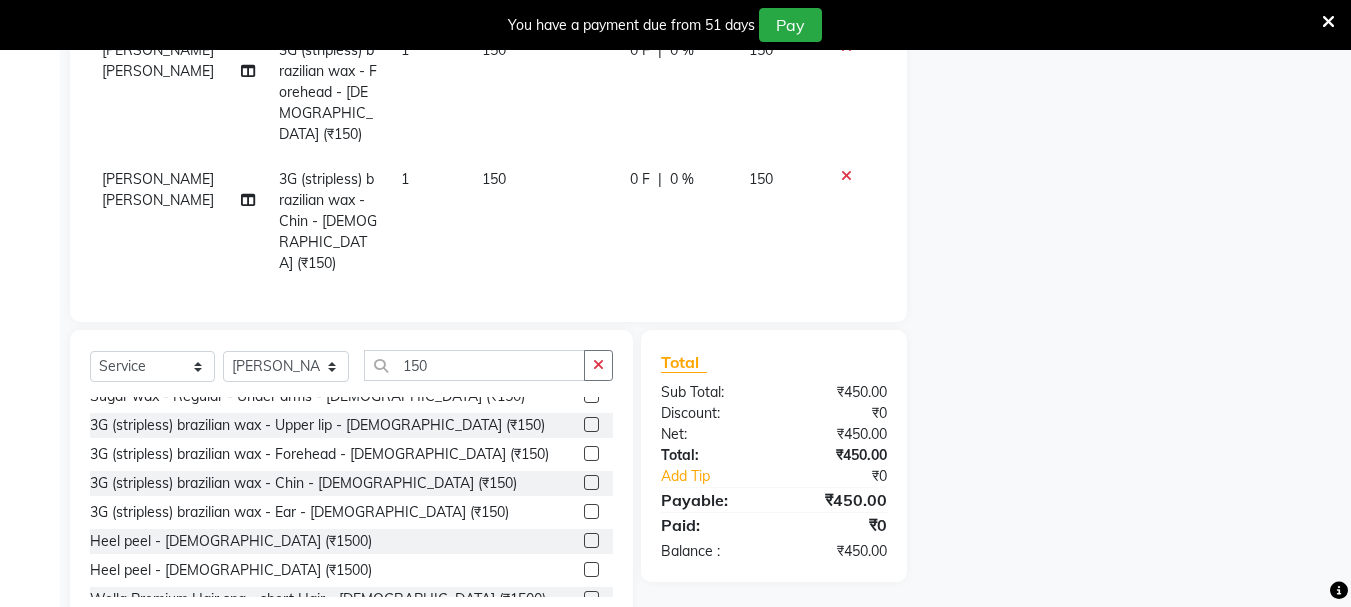click 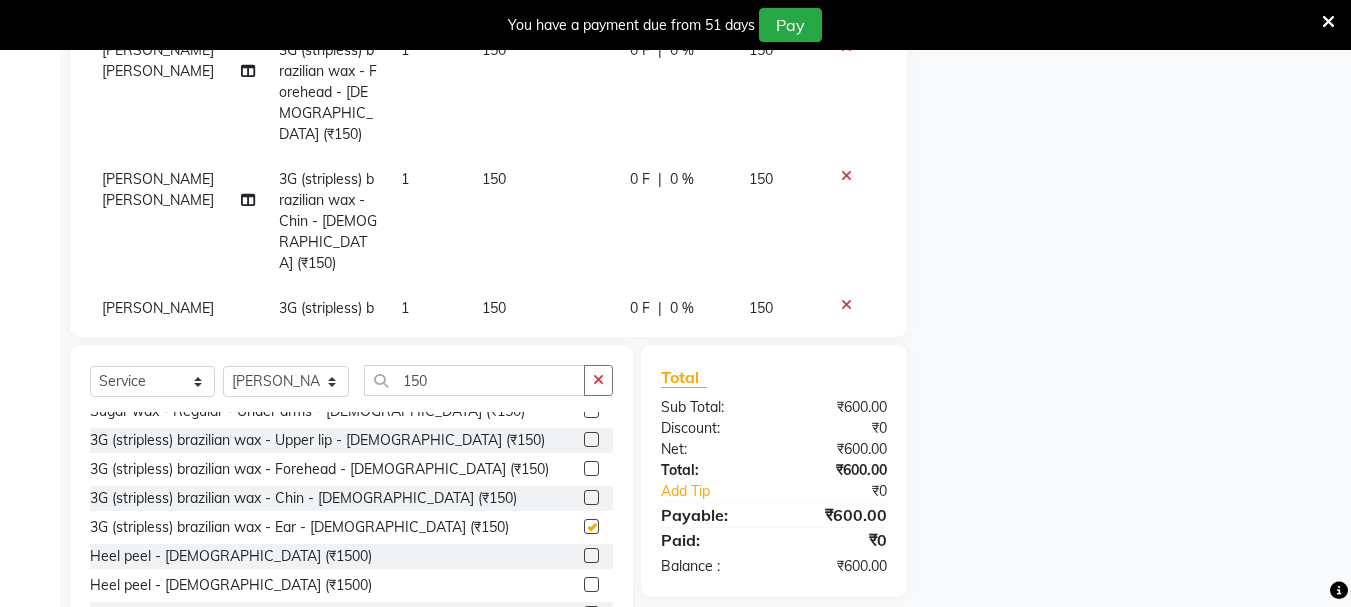 checkbox on "false" 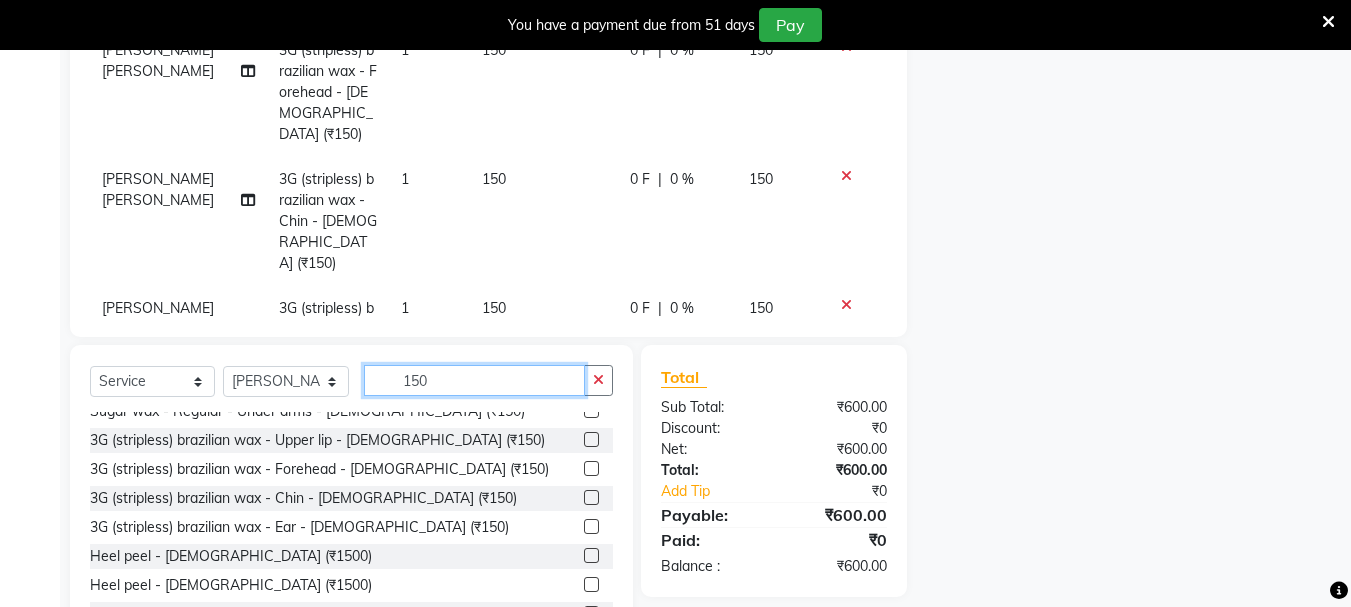 click on "150" 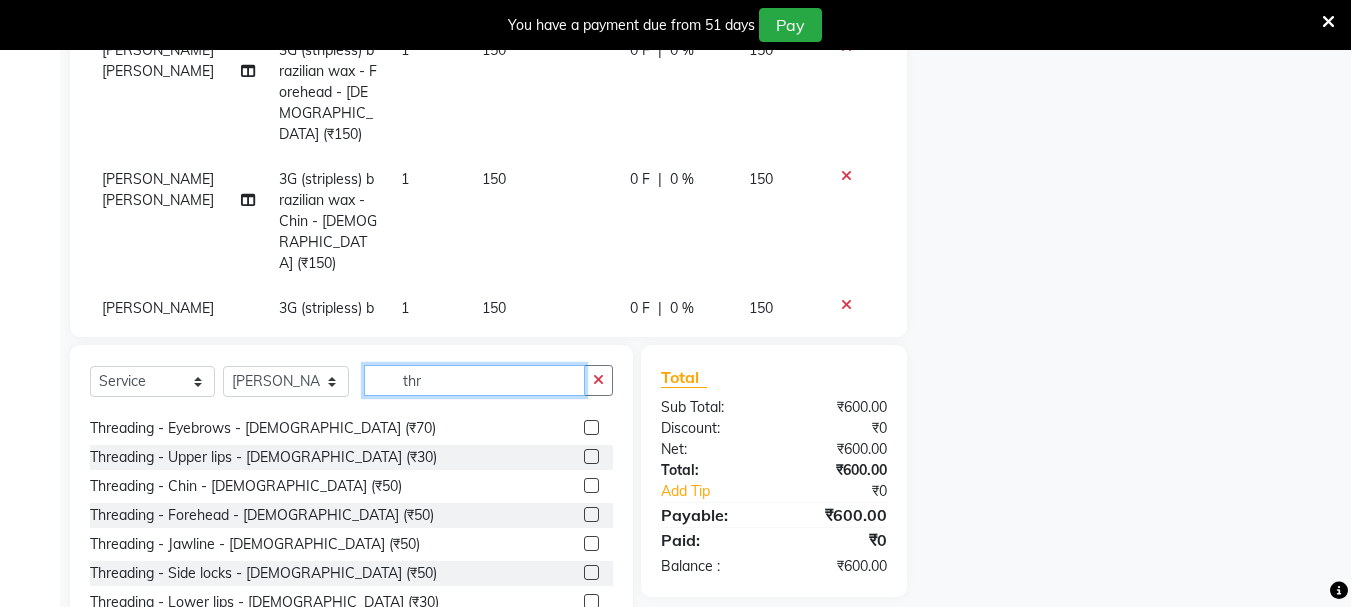 scroll, scrollTop: 0, scrollLeft: 0, axis: both 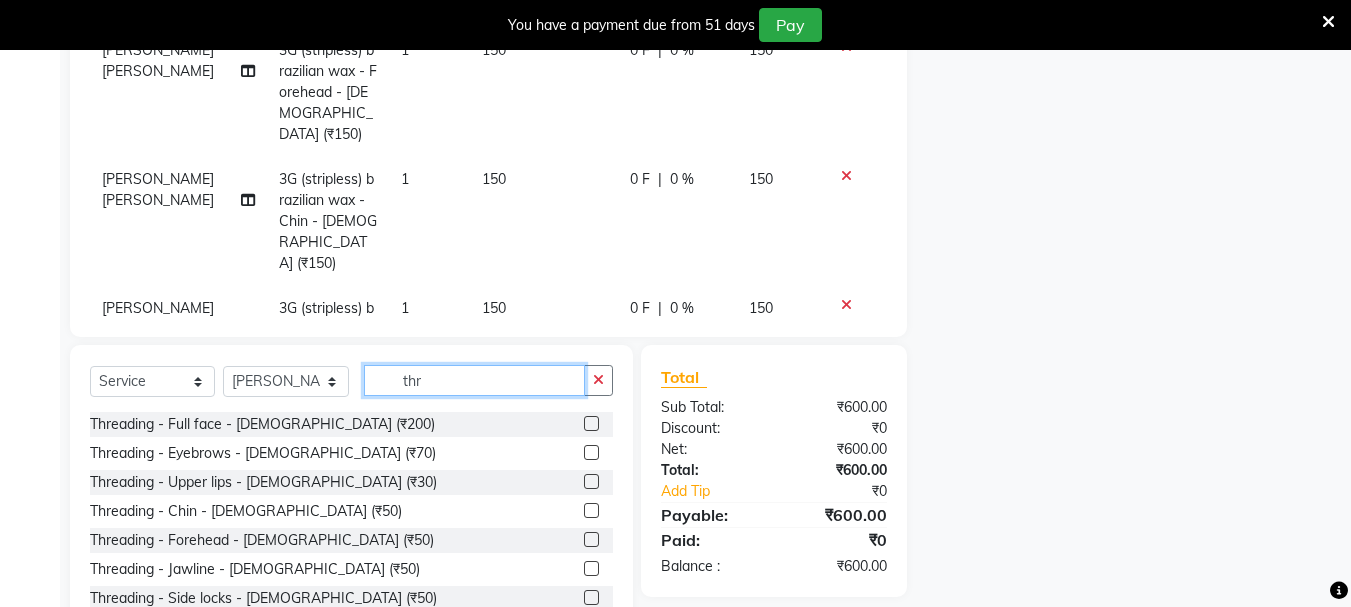 type on "thr" 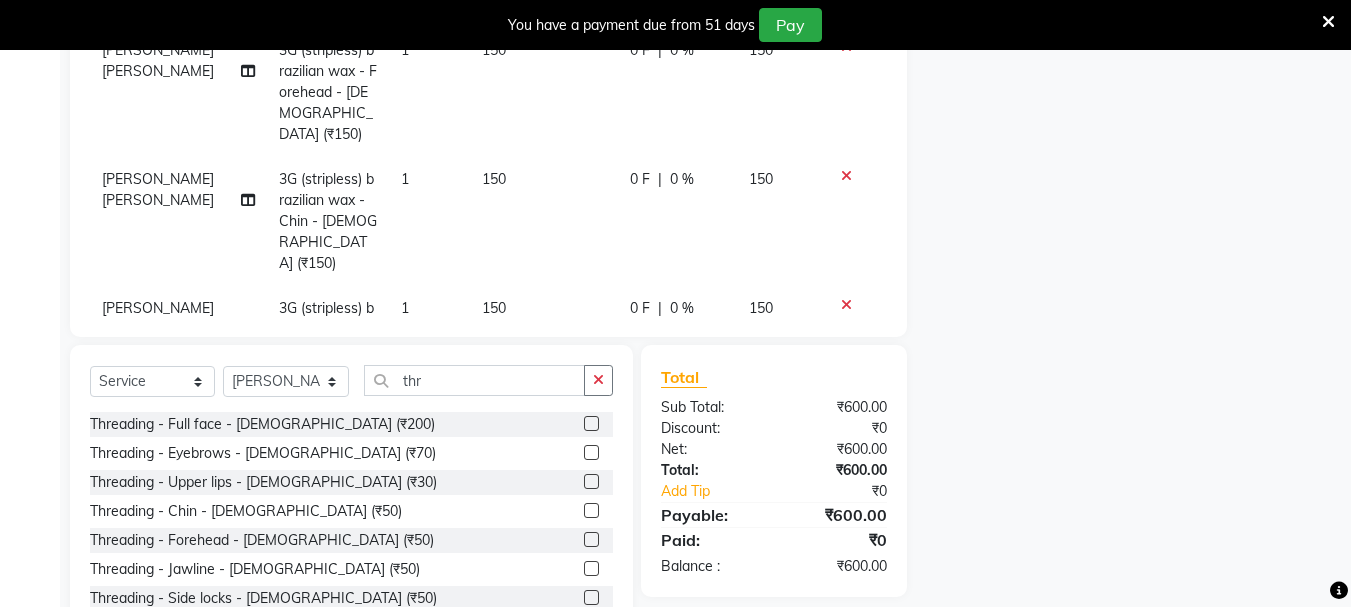 click 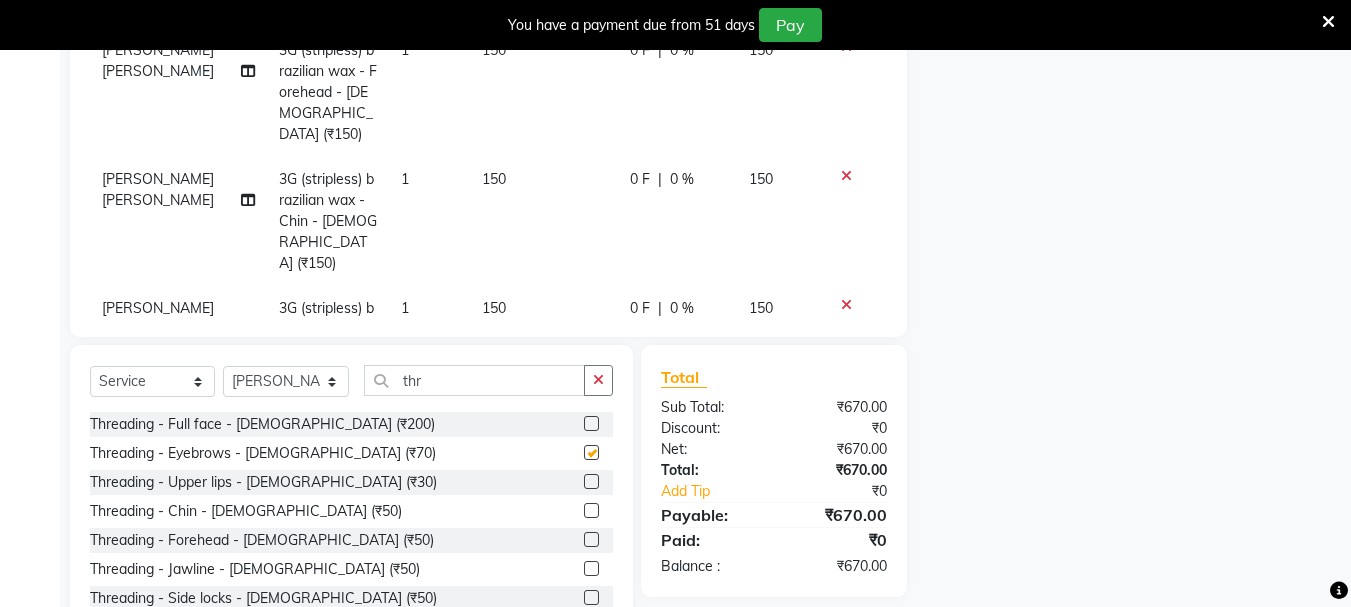 checkbox on "false" 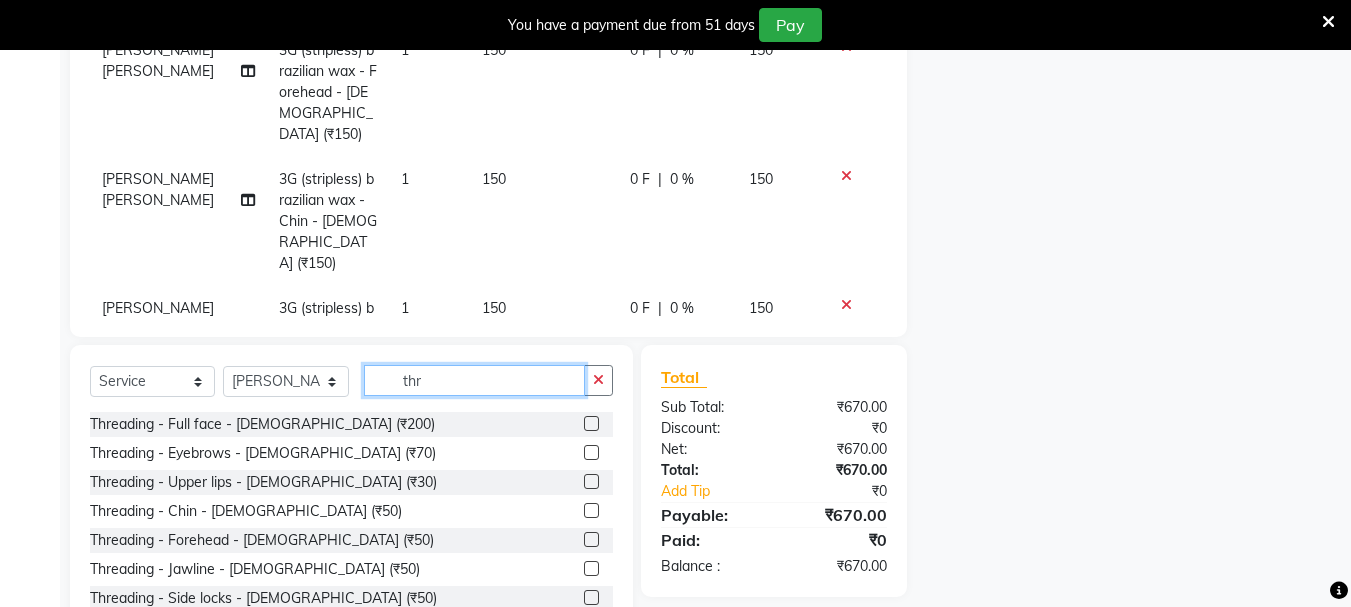 click on "thr" 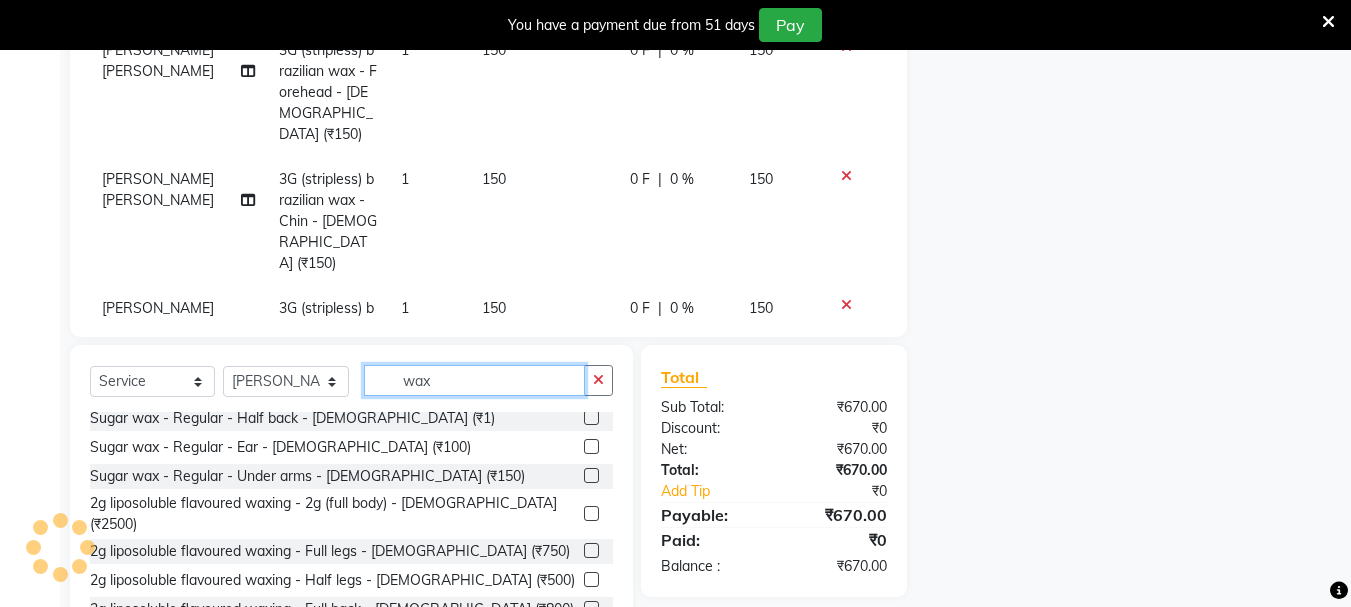 scroll, scrollTop: 700, scrollLeft: 0, axis: vertical 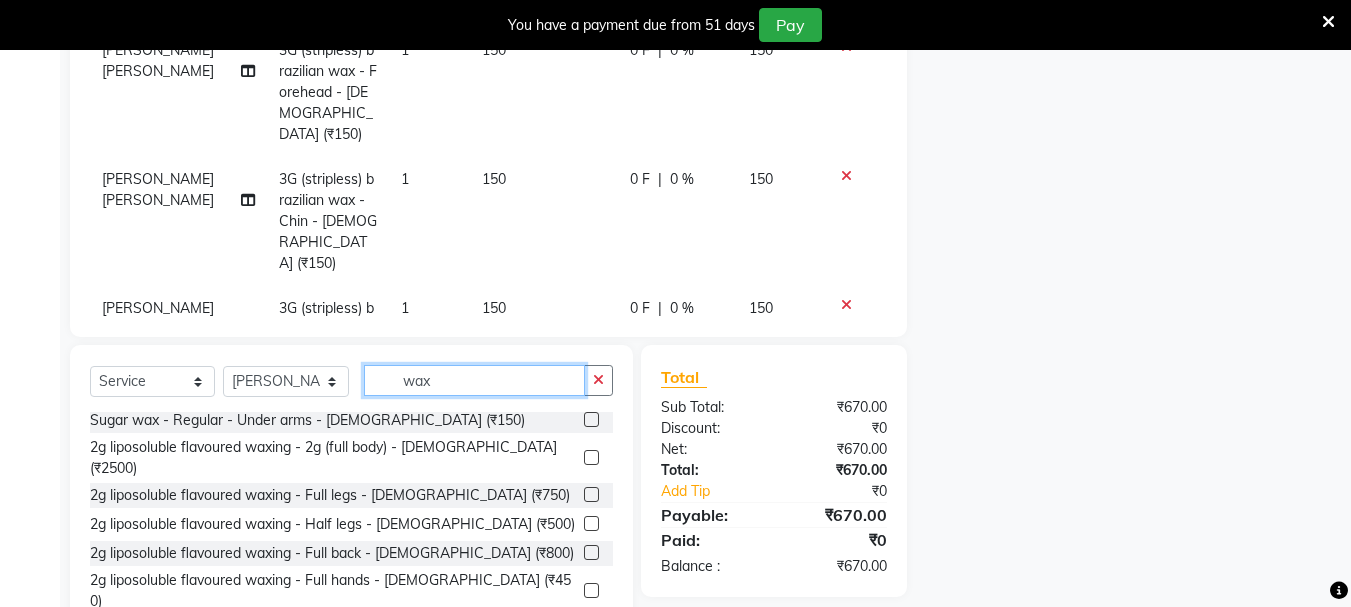 type on "wax" 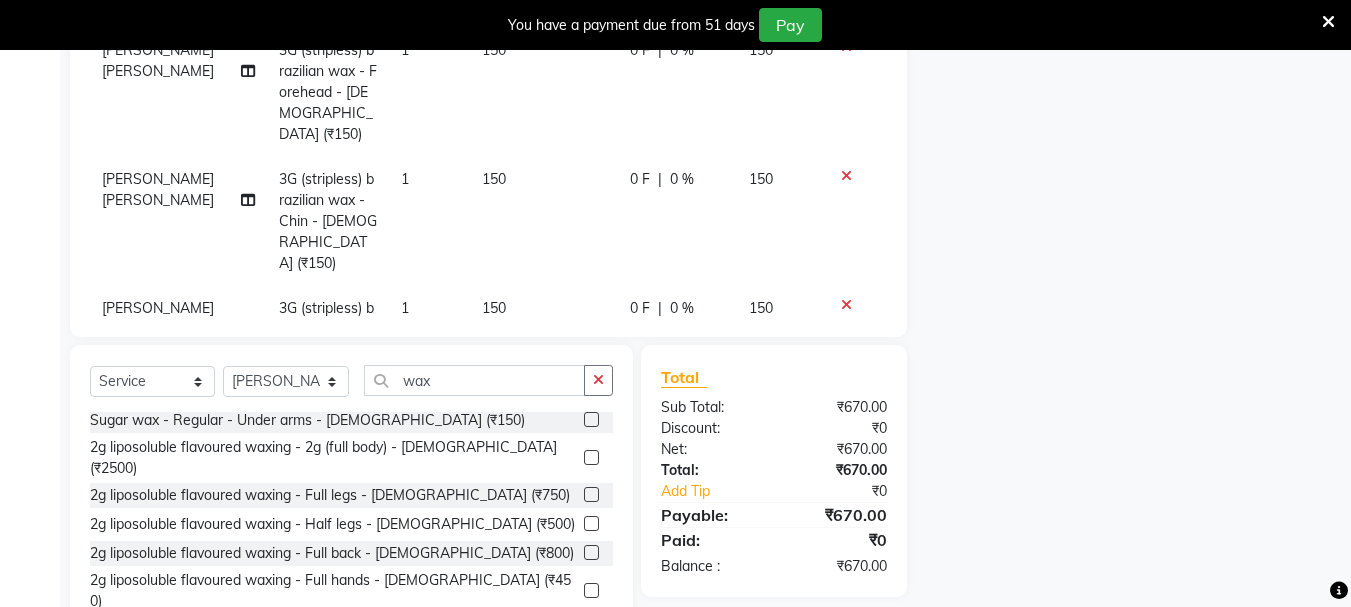 click 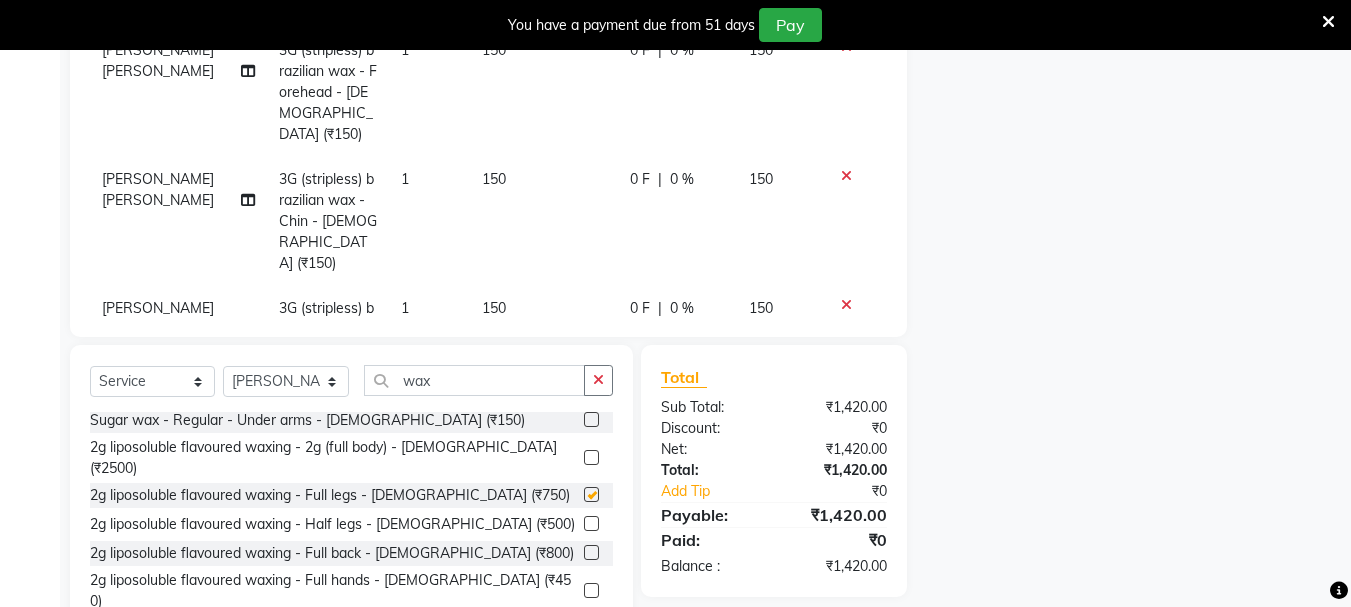 checkbox on "false" 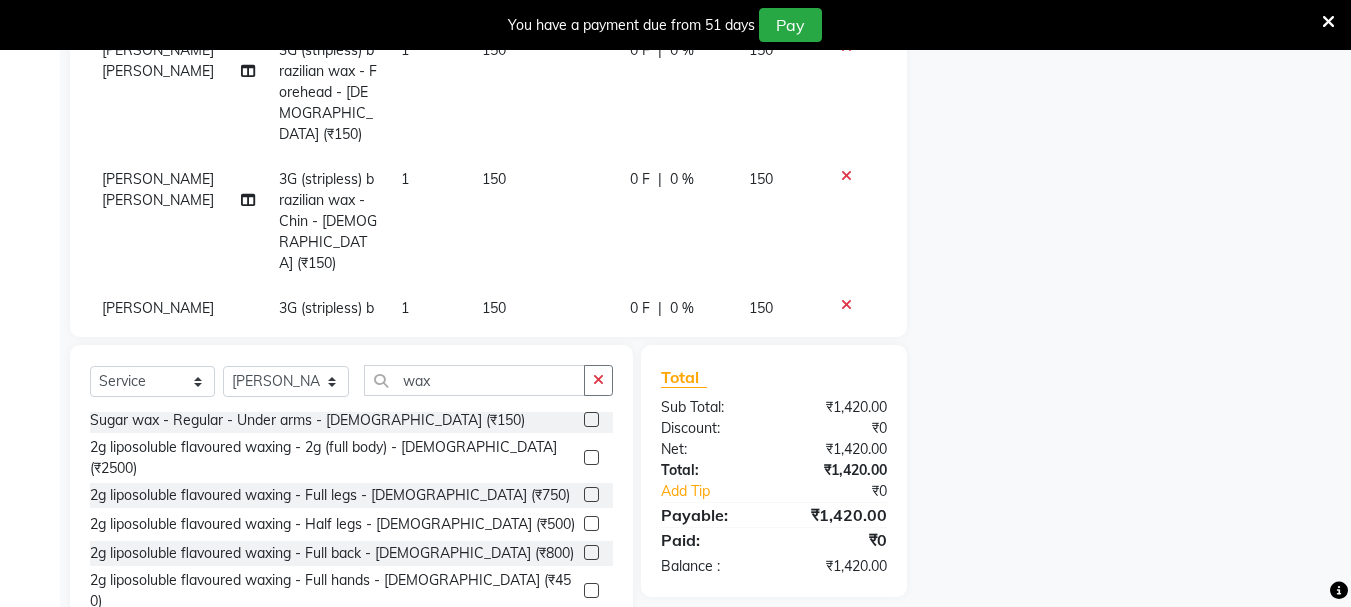 click 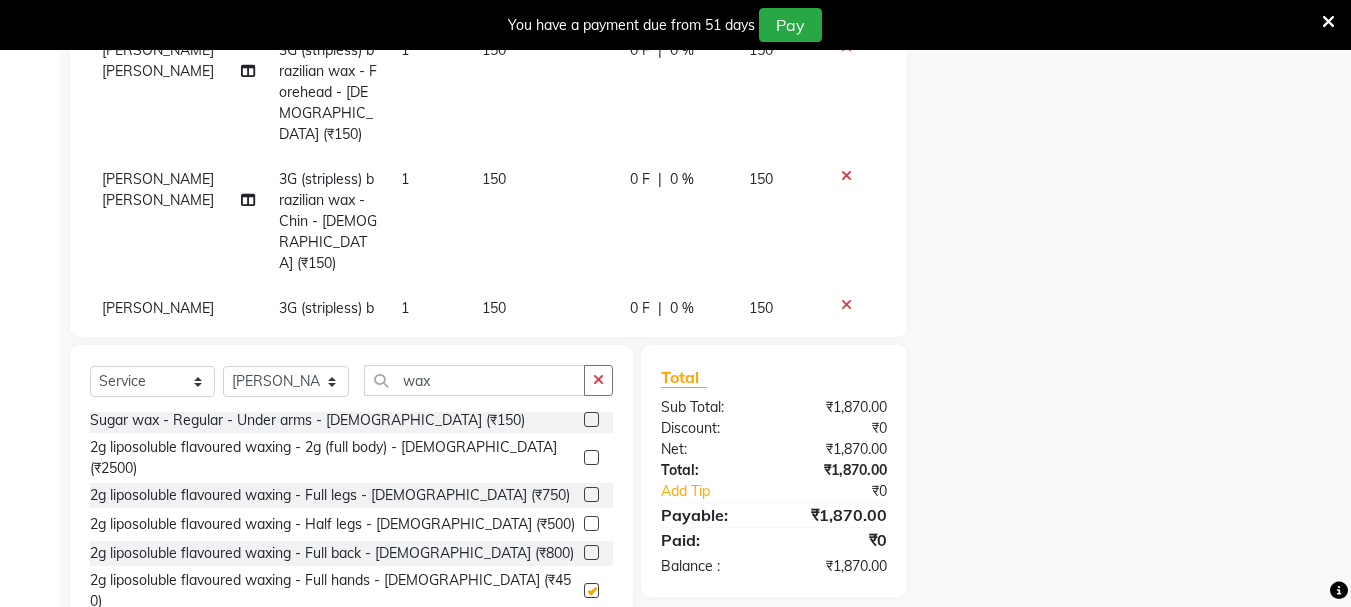 checkbox on "false" 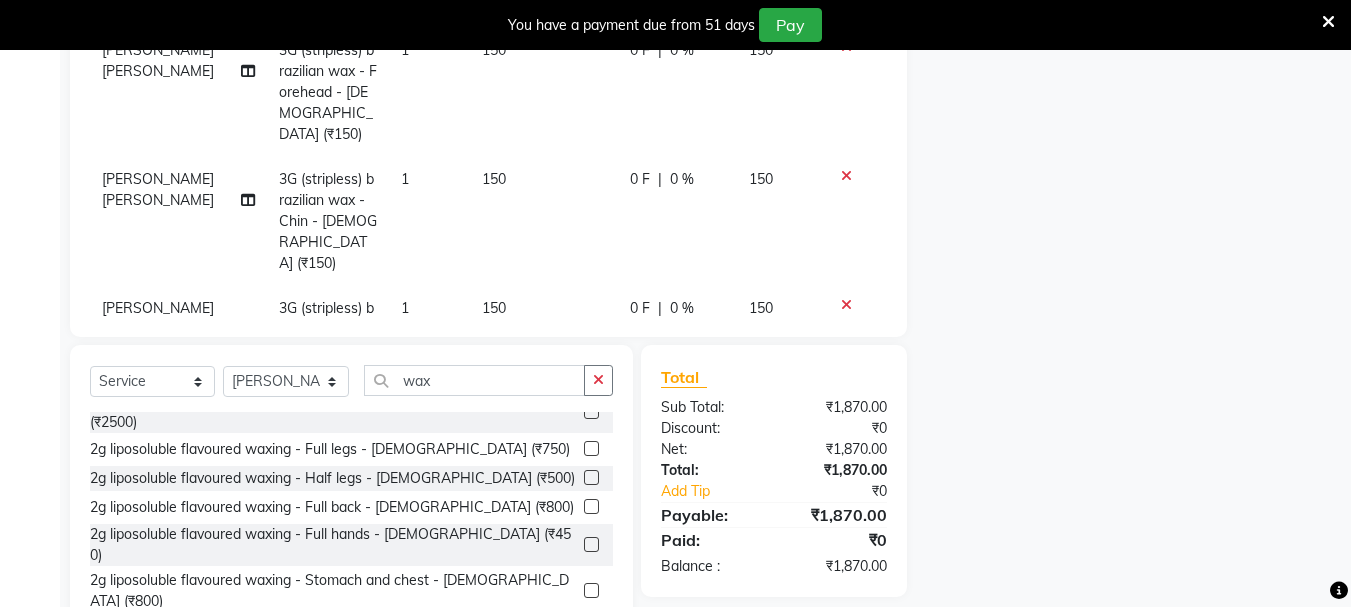 scroll, scrollTop: 1100, scrollLeft: 0, axis: vertical 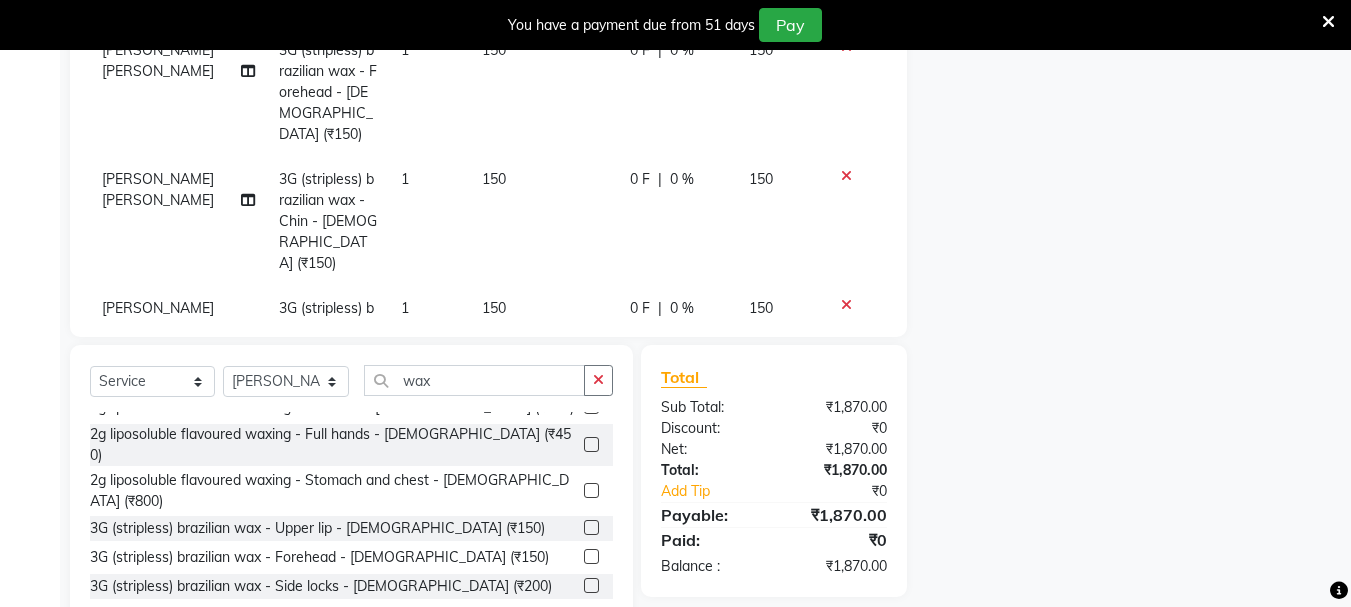click 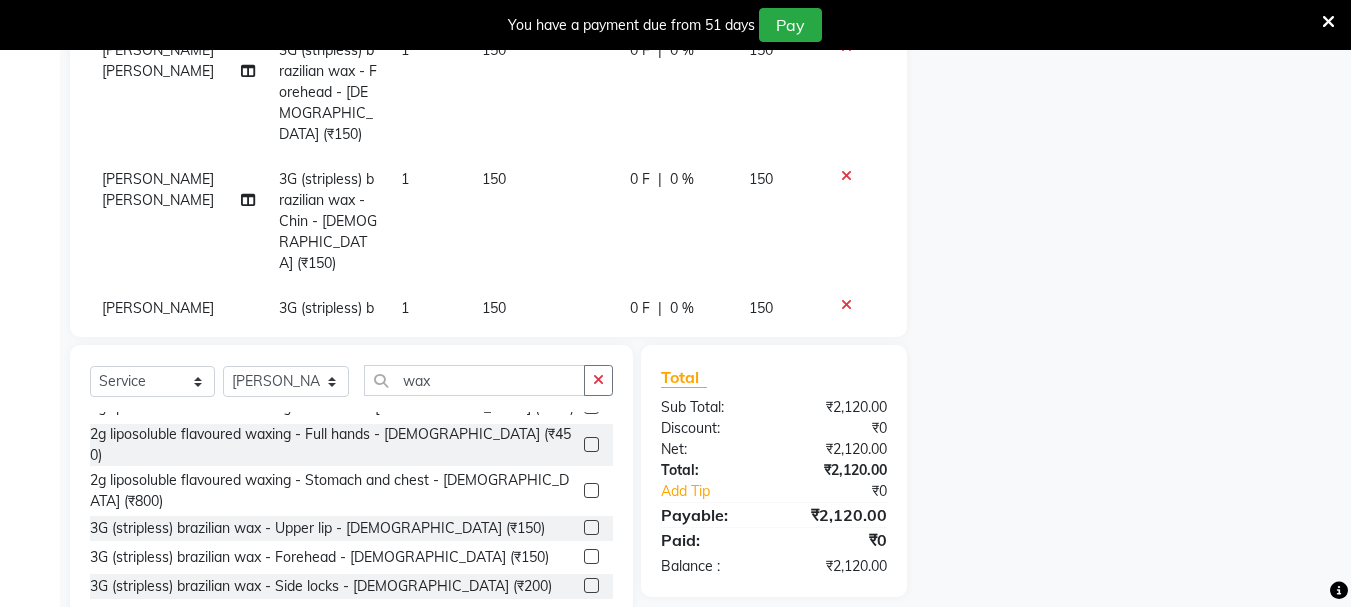 checkbox on "false" 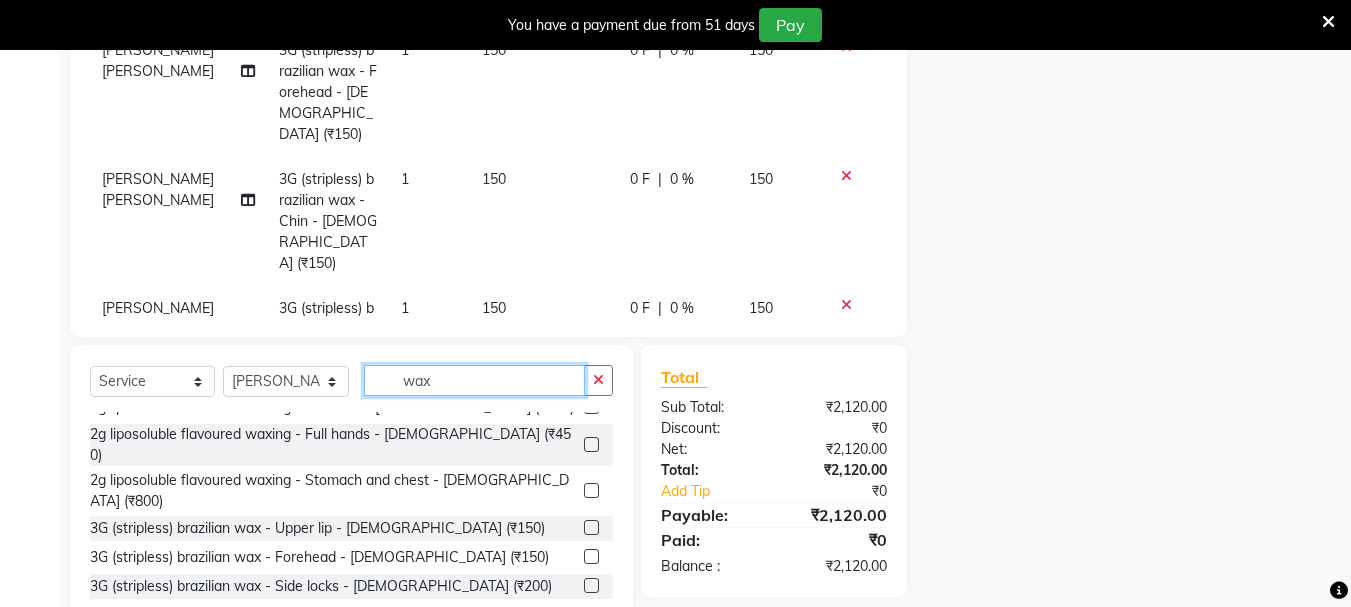 click on "wax" 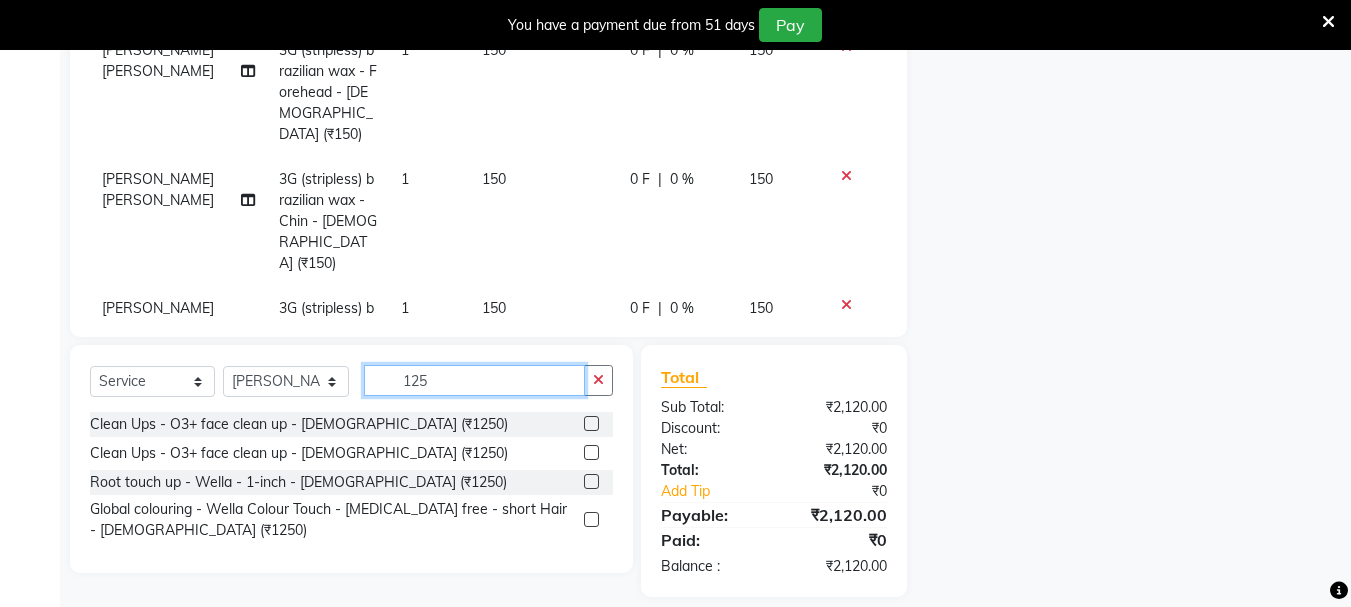 scroll, scrollTop: 0, scrollLeft: 0, axis: both 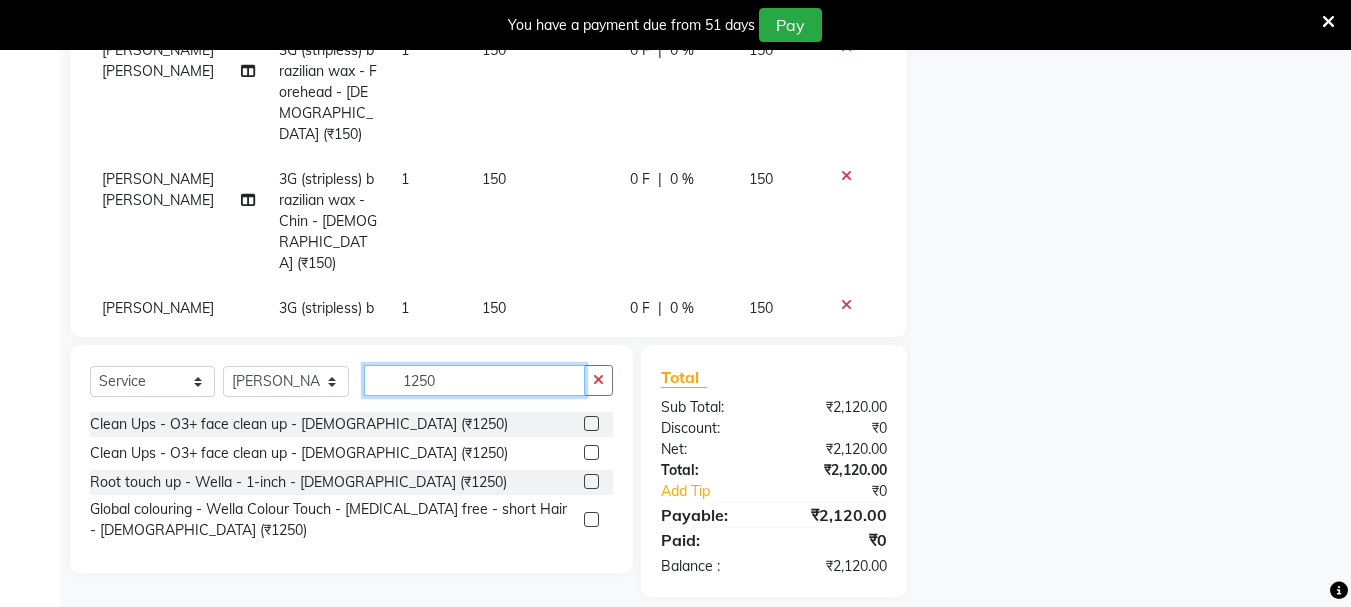 type on "1250" 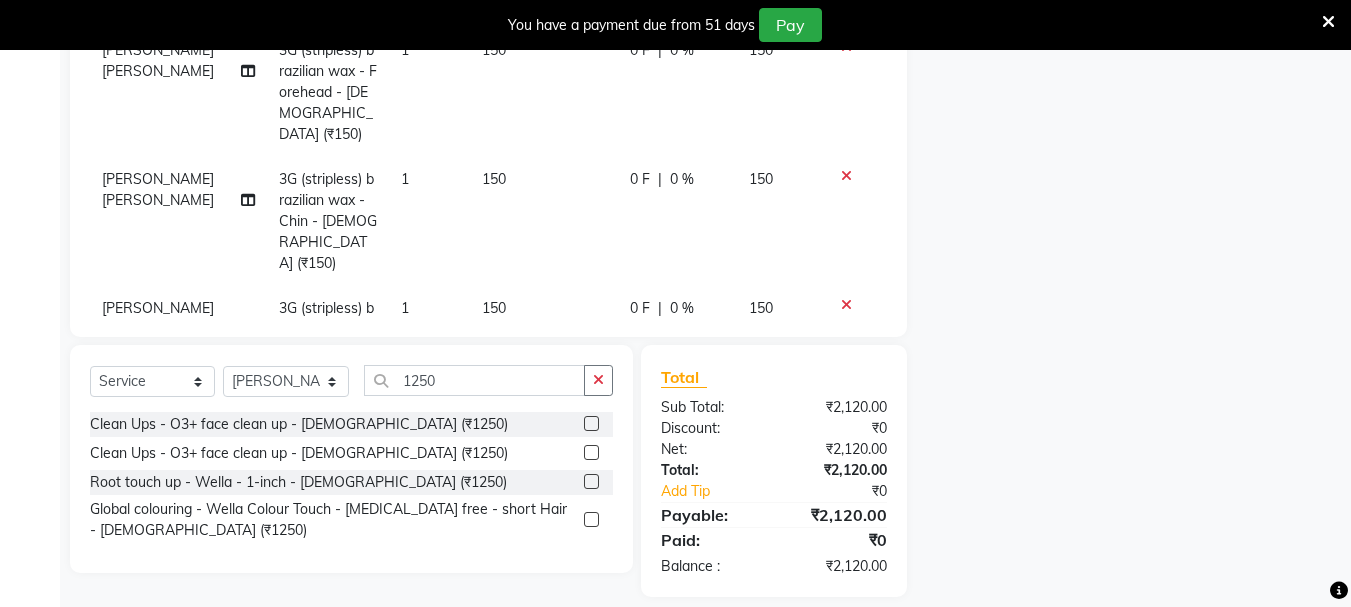 click 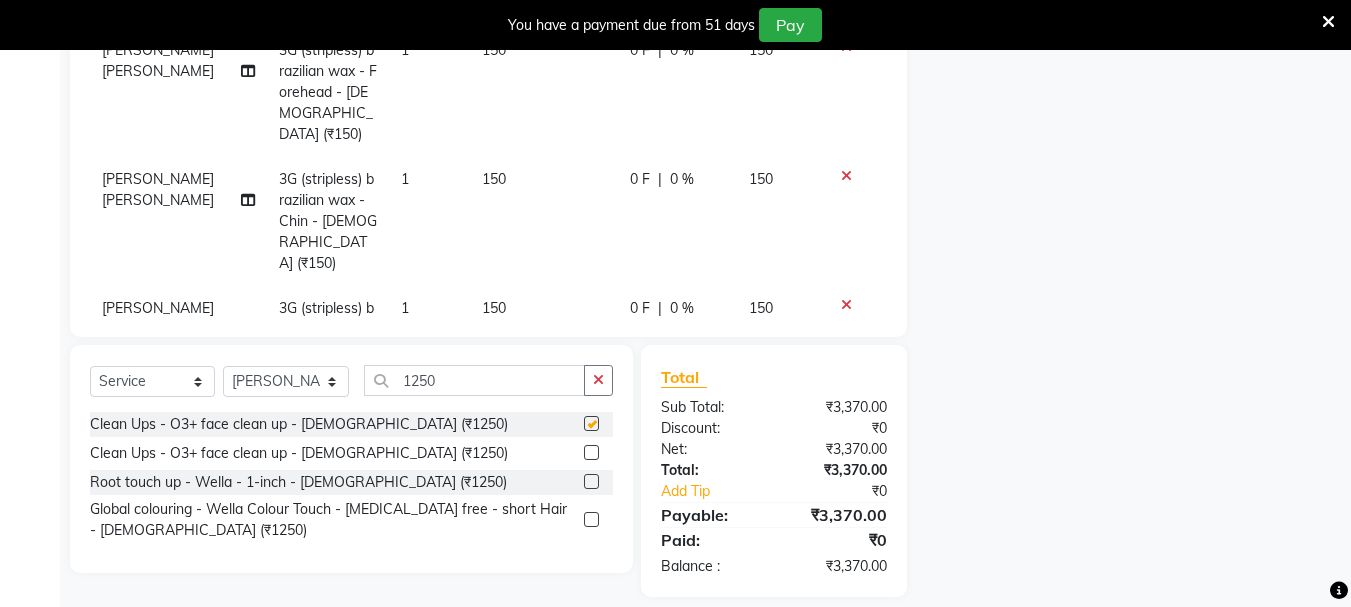 checkbox on "false" 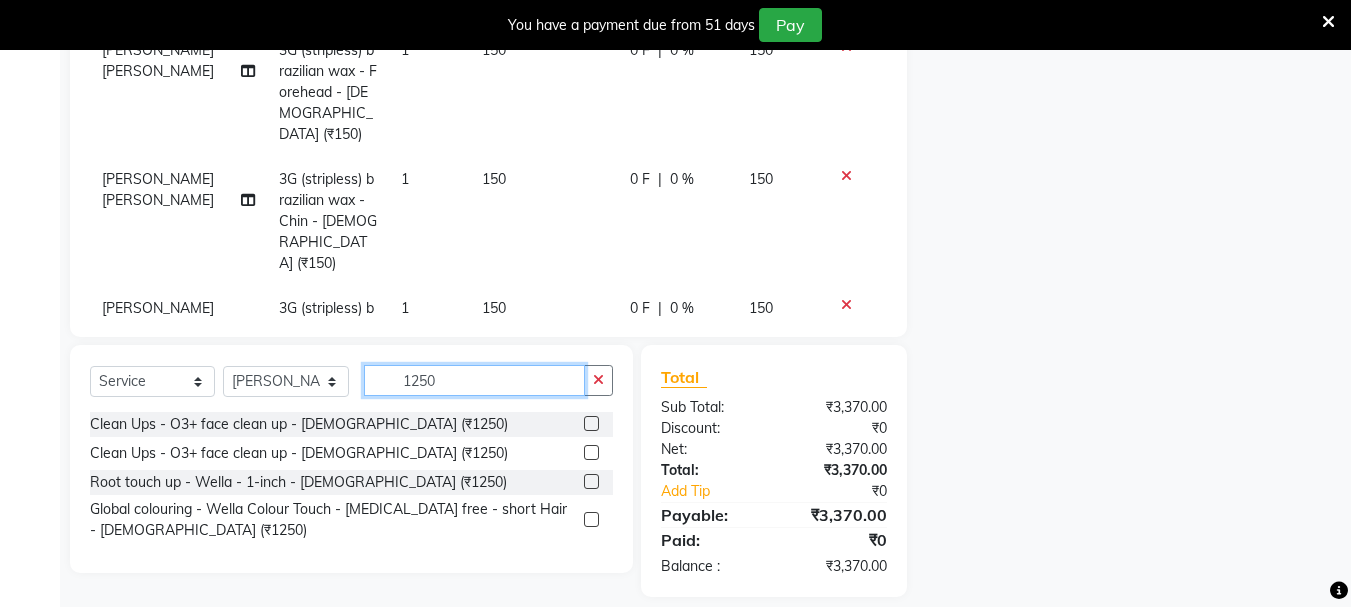 click on "1250" 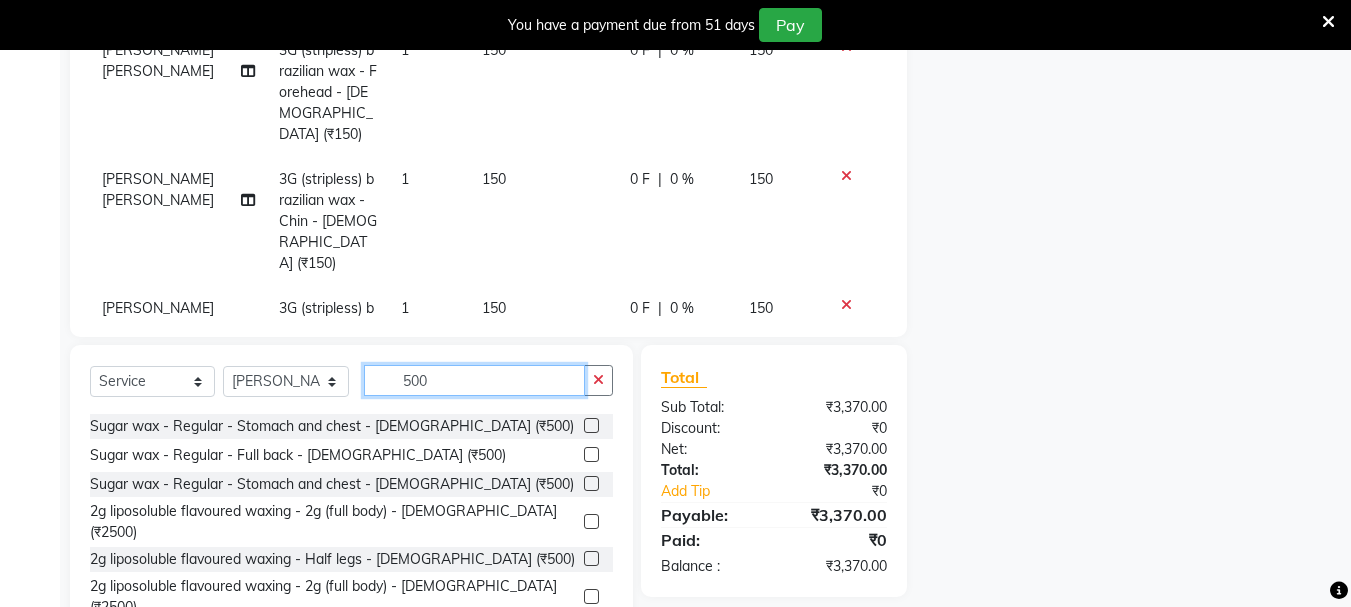 scroll, scrollTop: 800, scrollLeft: 0, axis: vertical 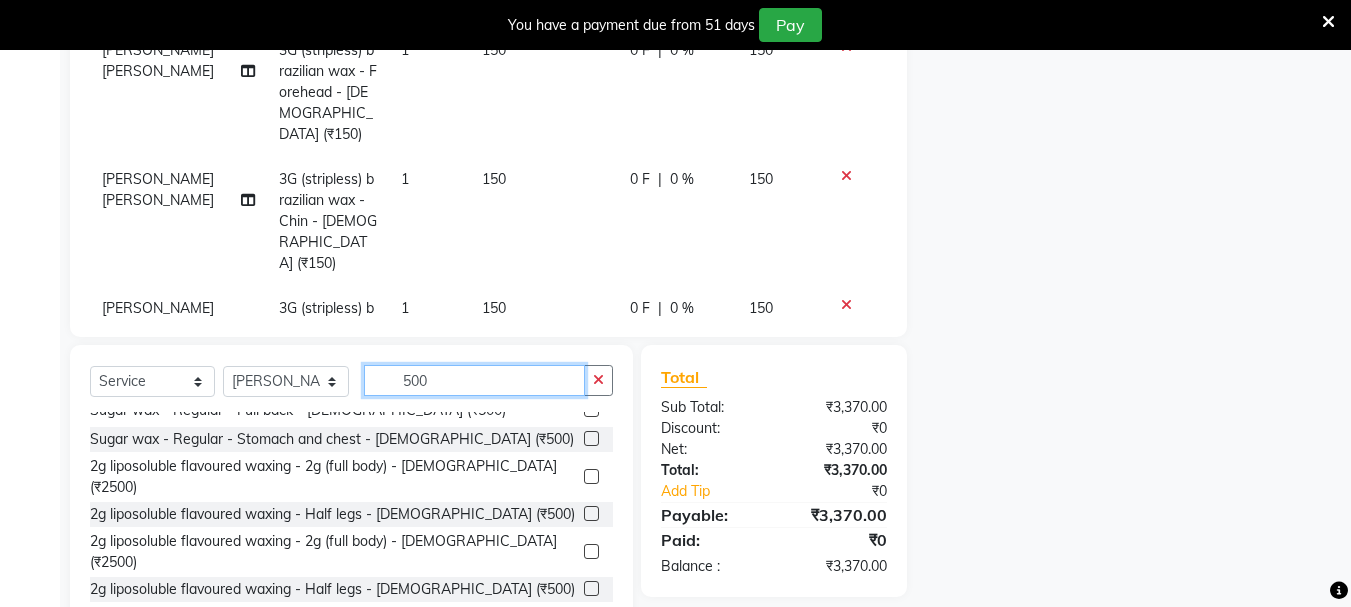 type on "500" 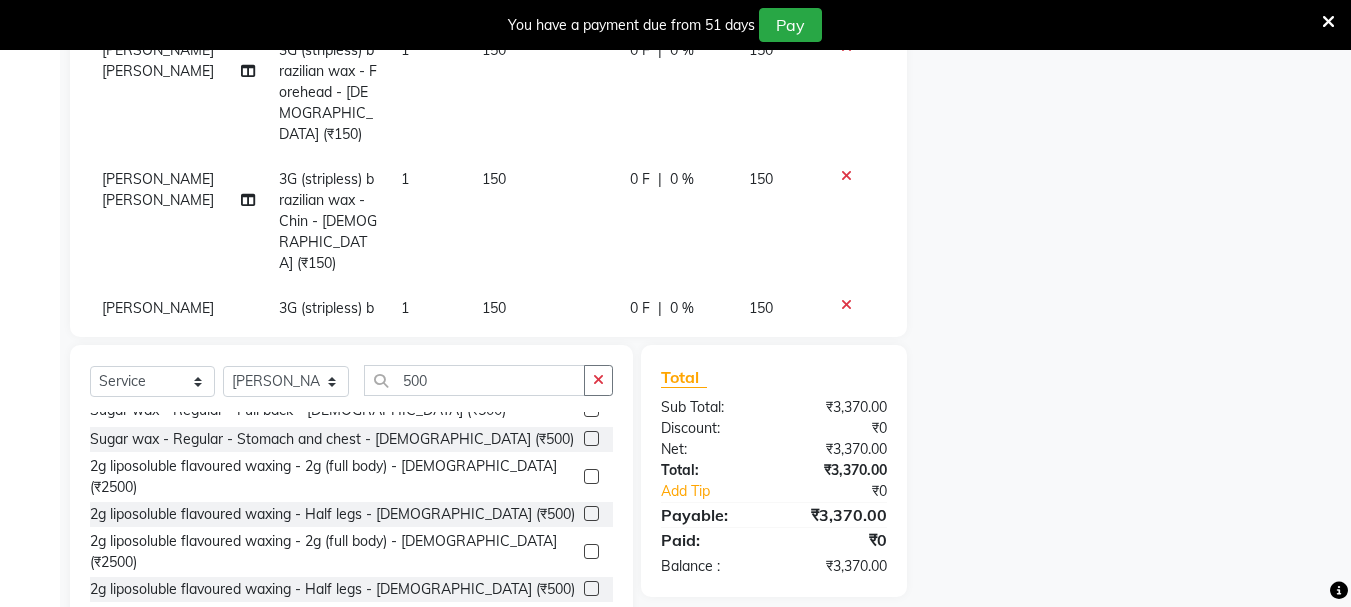 click 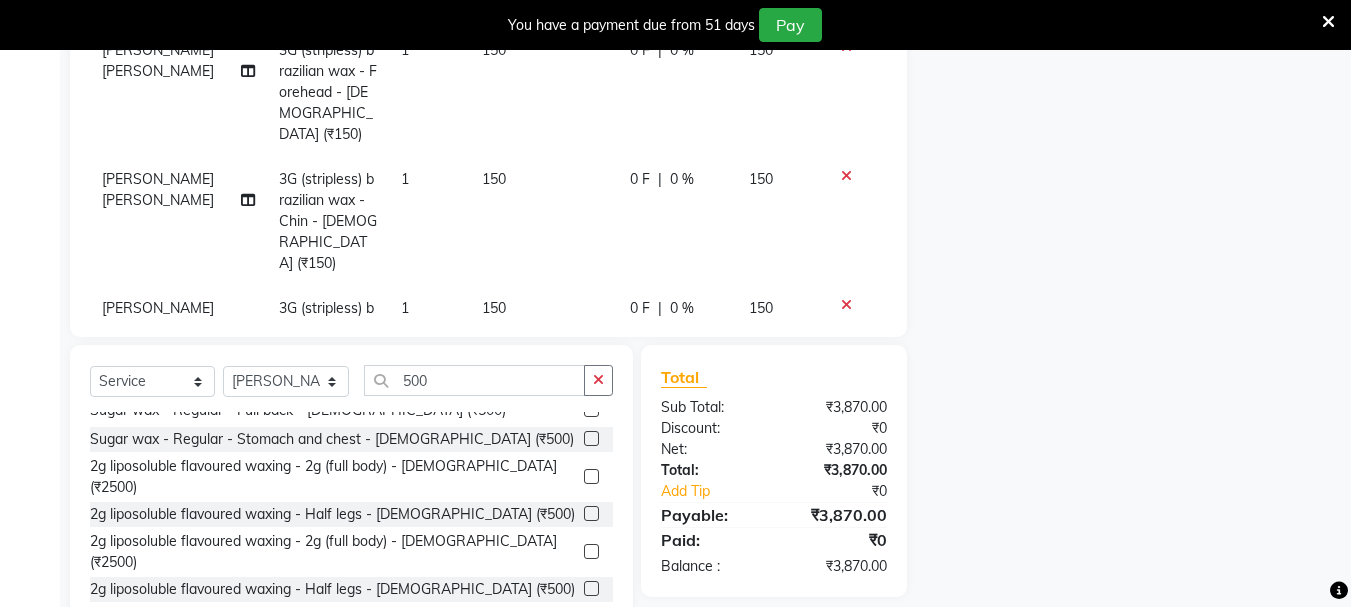 checkbox on "false" 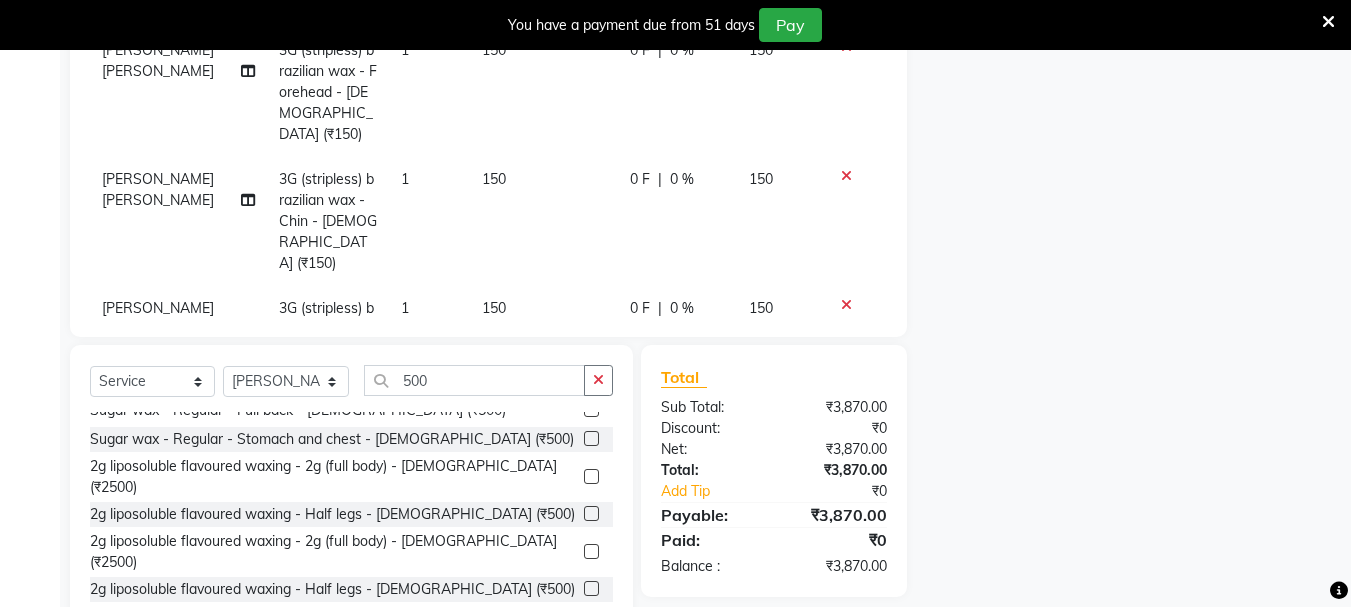 scroll, scrollTop: 81, scrollLeft: 0, axis: vertical 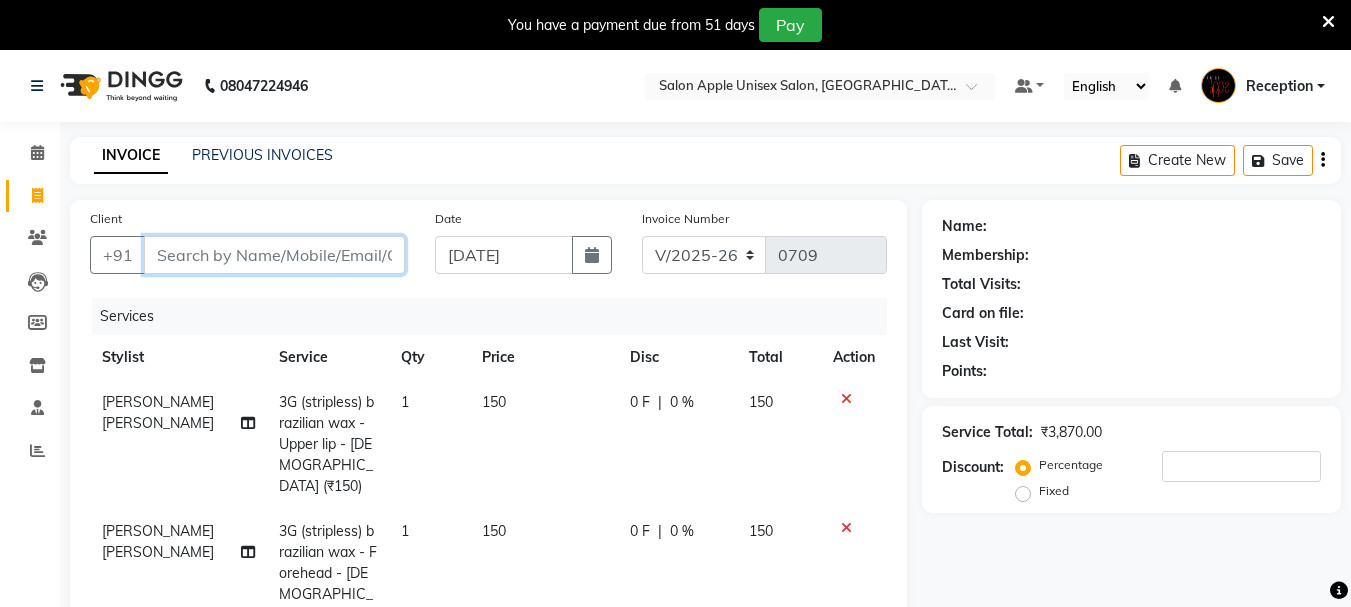 drag, startPoint x: 268, startPoint y: 231, endPoint x: 239, endPoint y: 258, distance: 39.623226 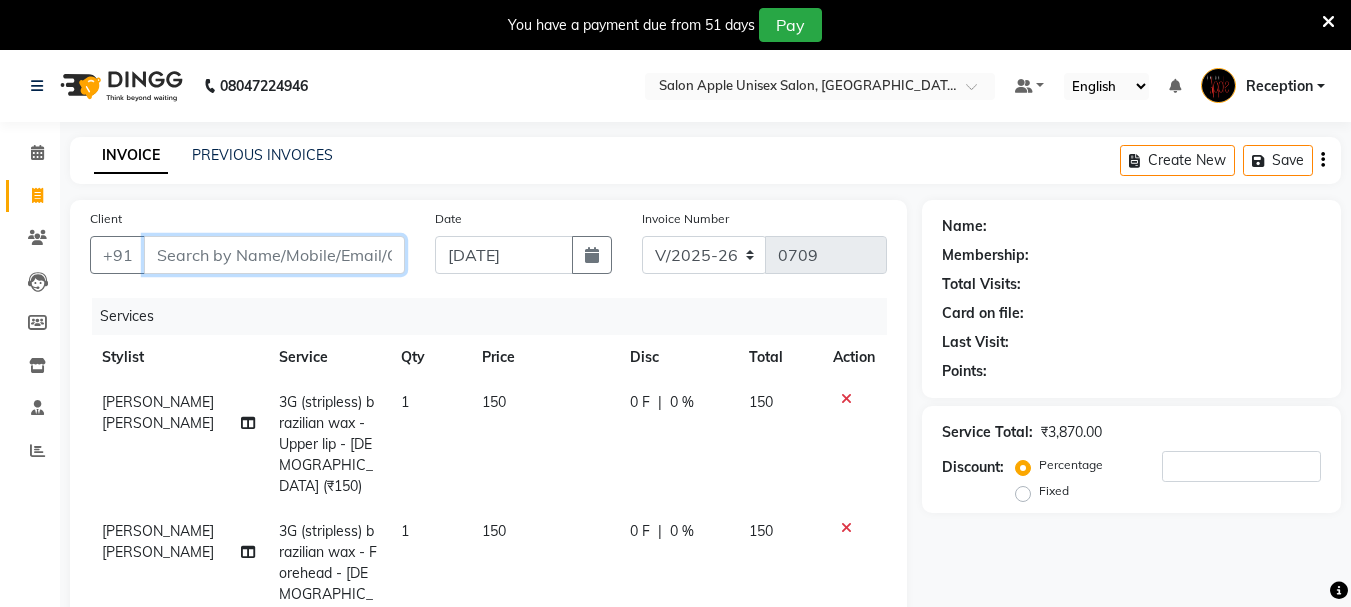 type on "919733421947" 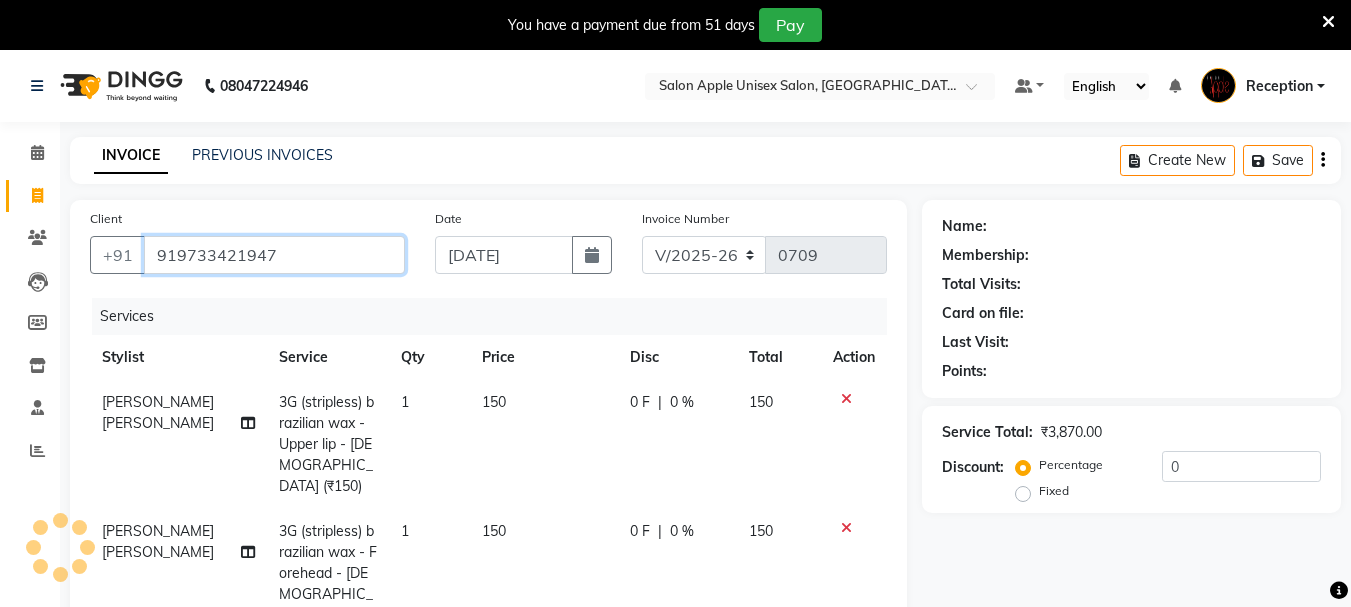 type on "919733421947" 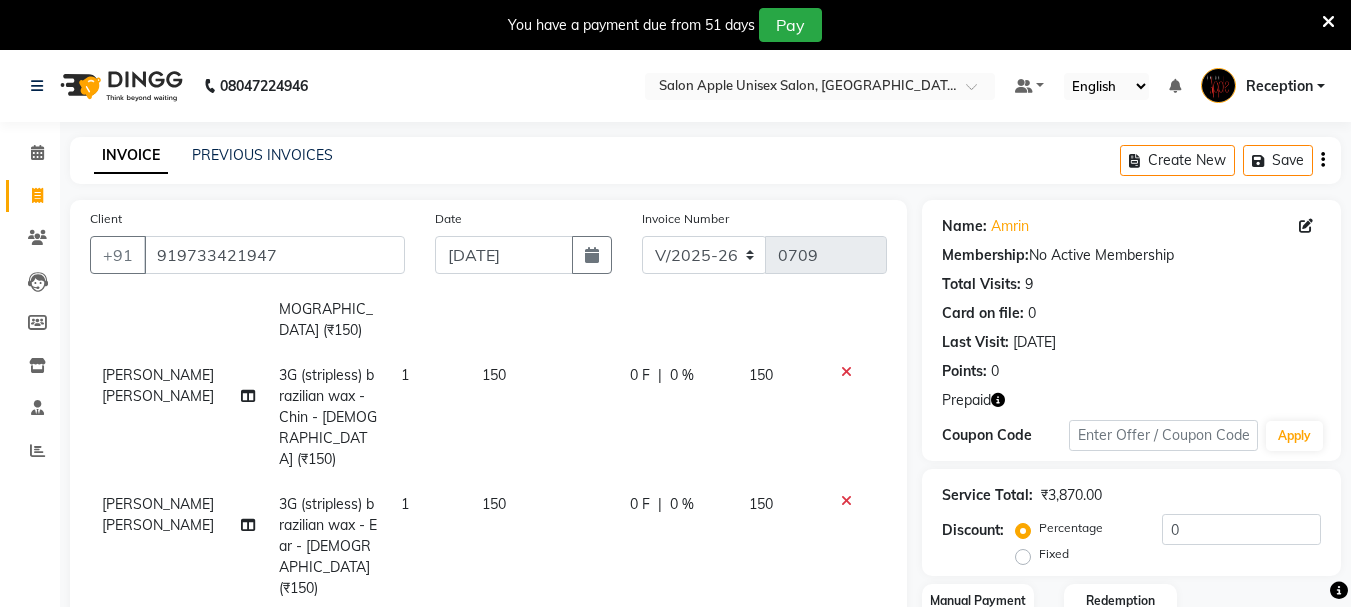 scroll, scrollTop: 300, scrollLeft: 0, axis: vertical 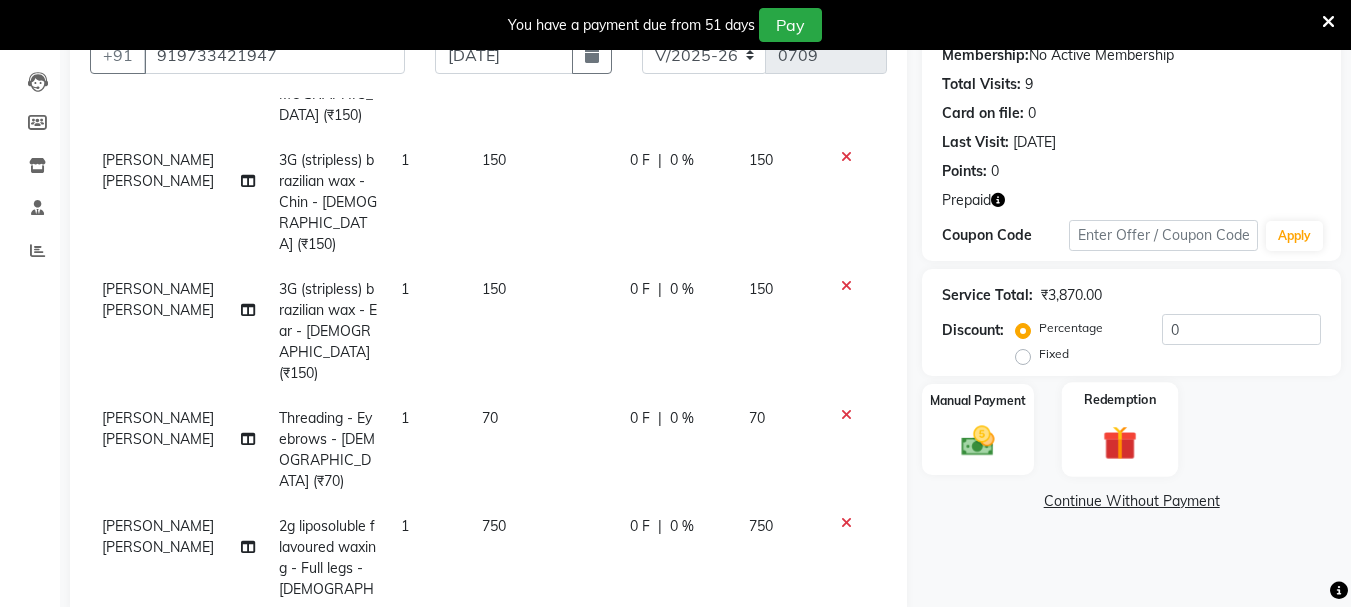 click on "Redemption" 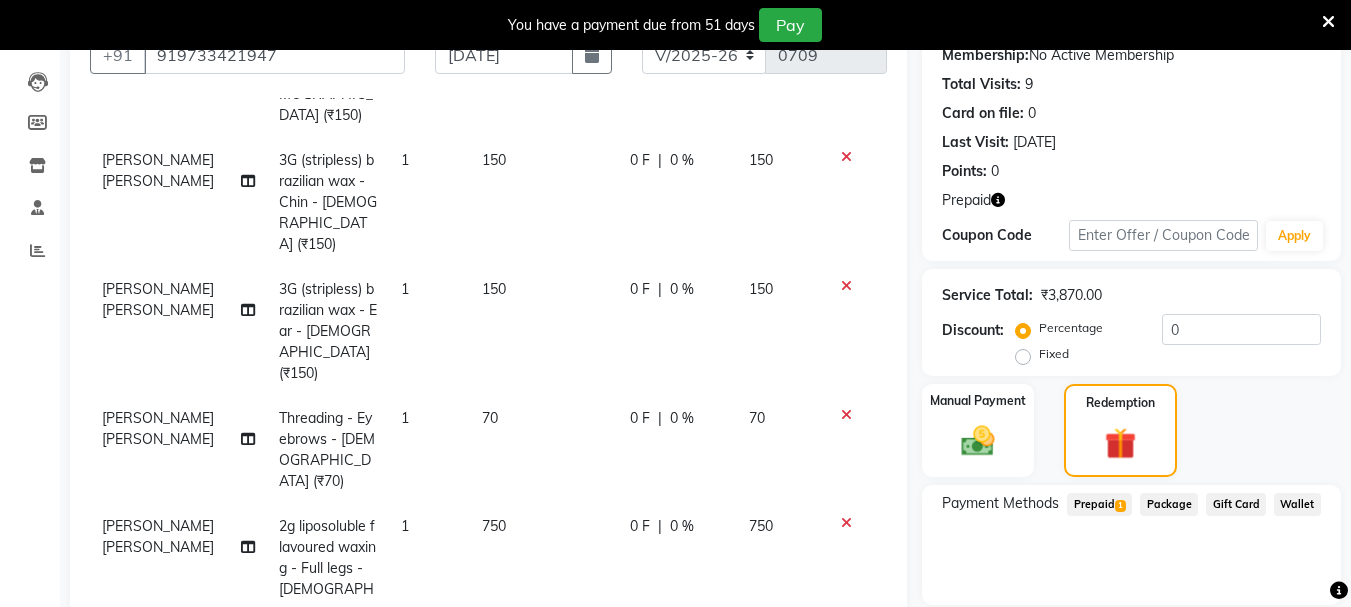 scroll, scrollTop: 300, scrollLeft: 0, axis: vertical 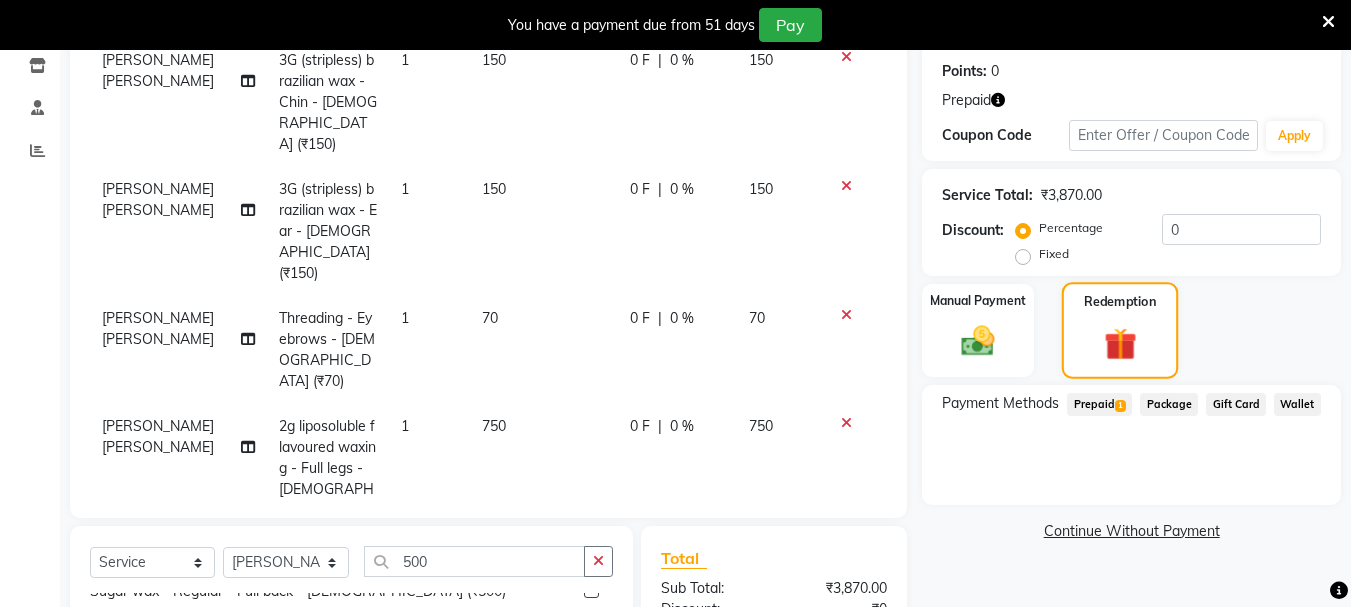 click 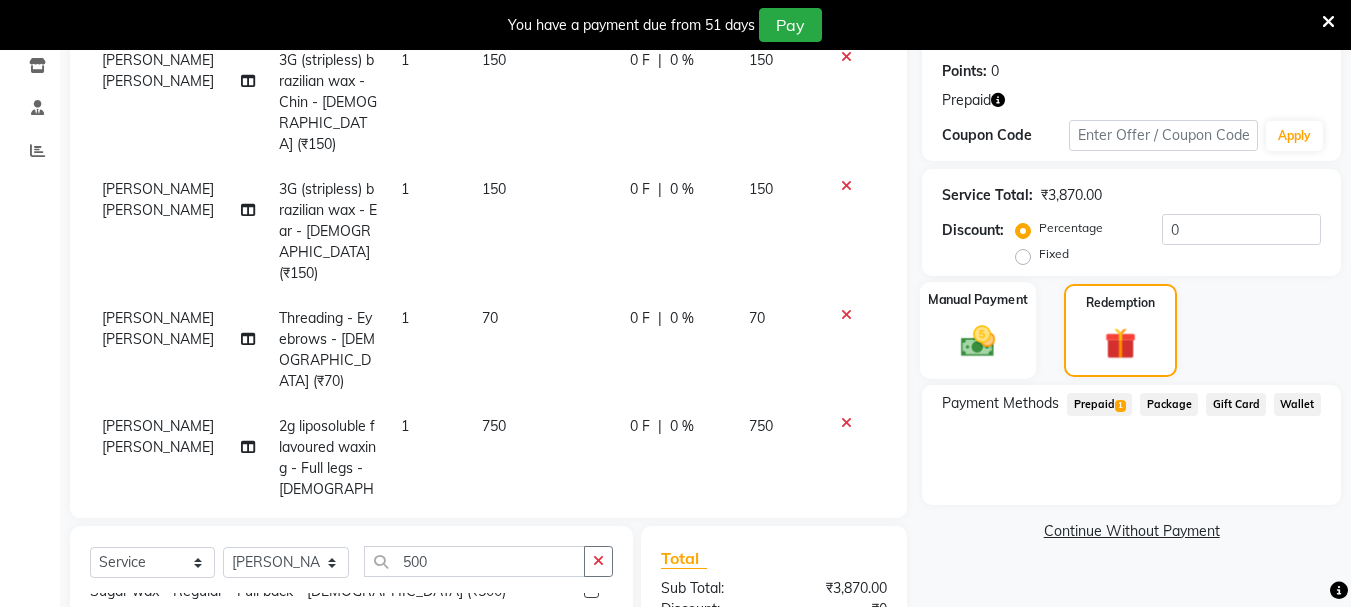click 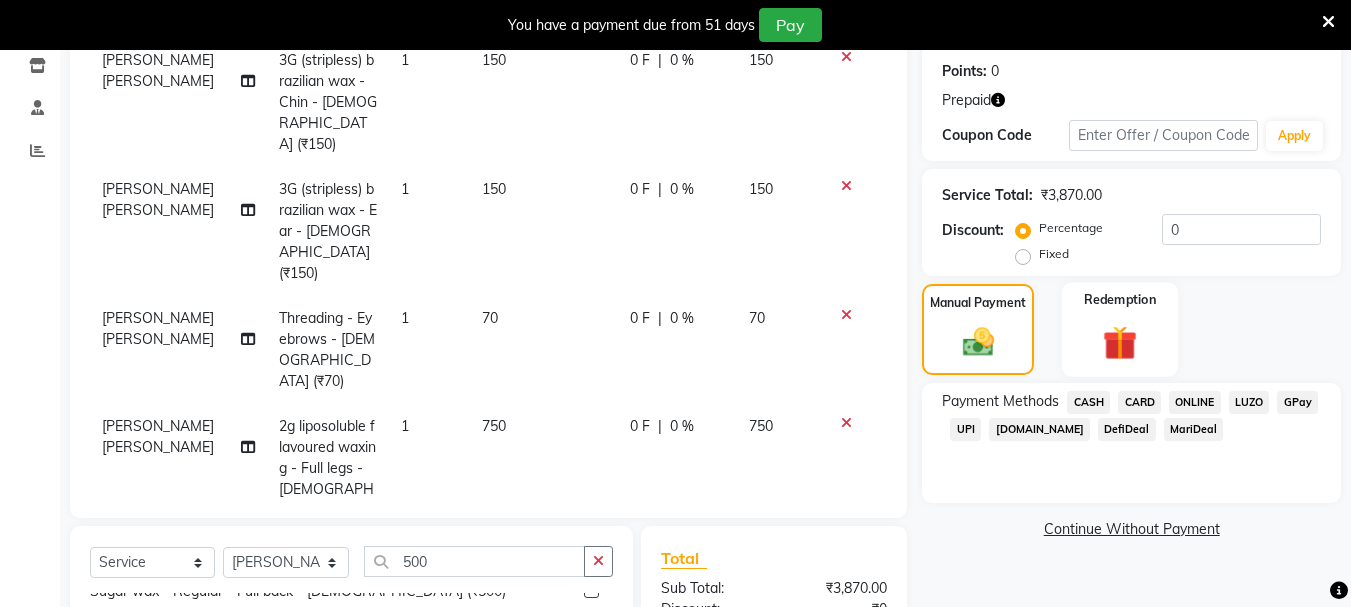click 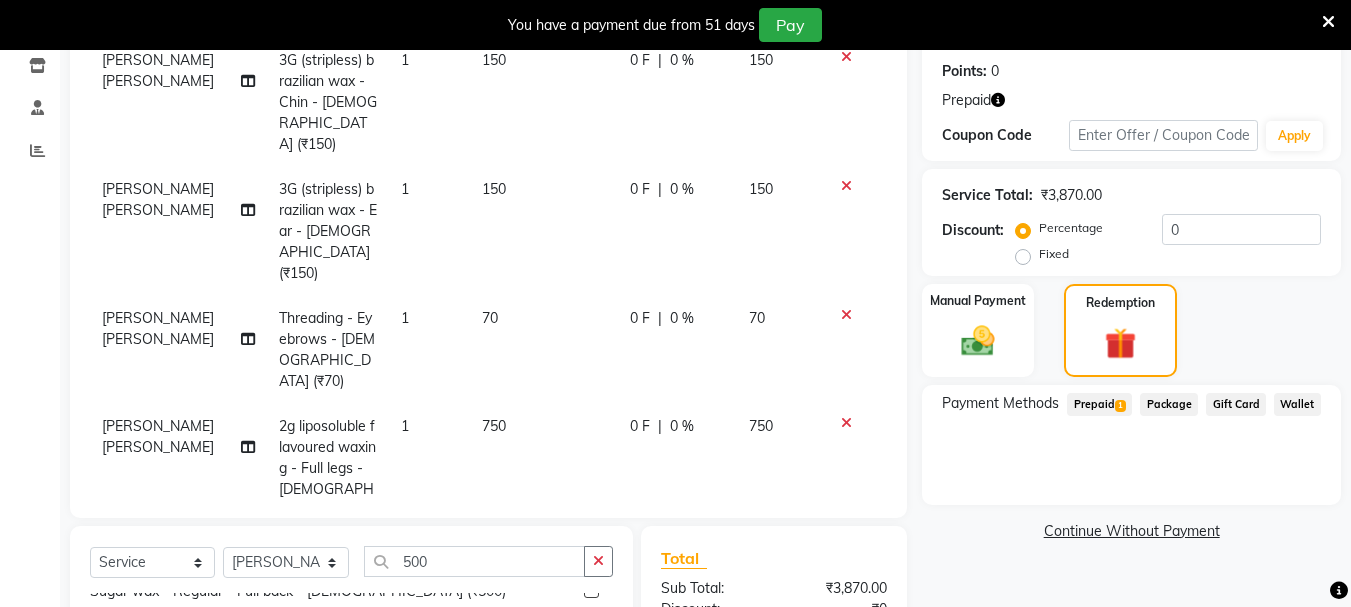 click on "Prepaid  1" 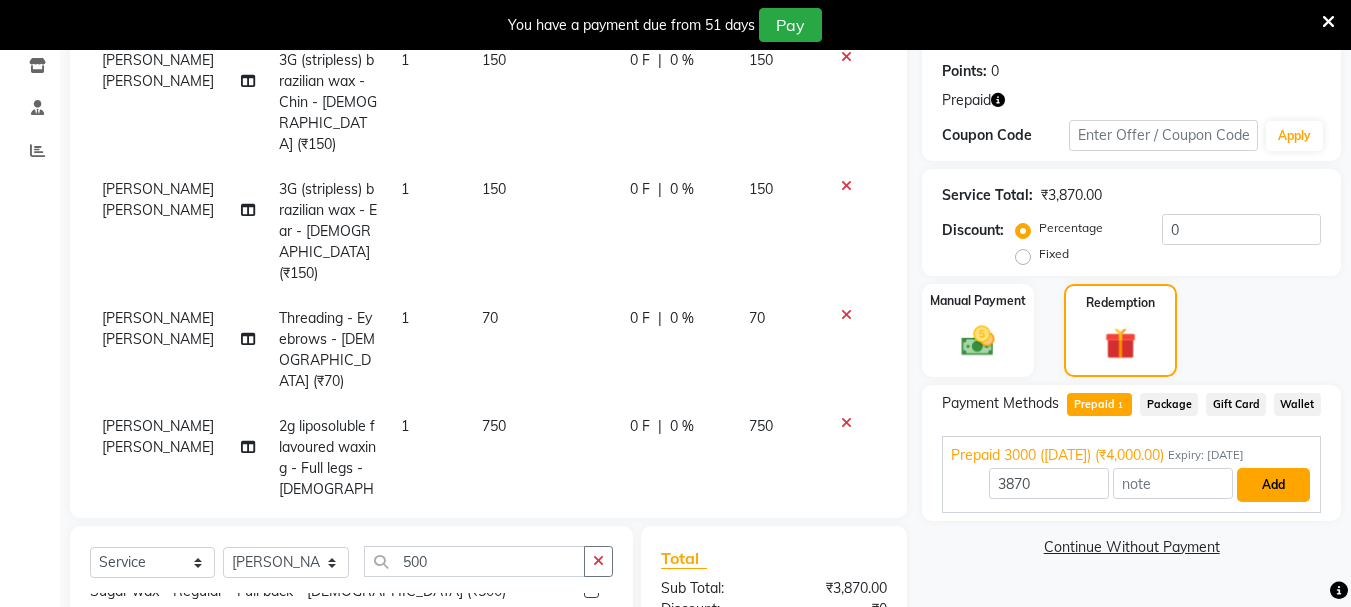 click on "Add" at bounding box center (1273, 485) 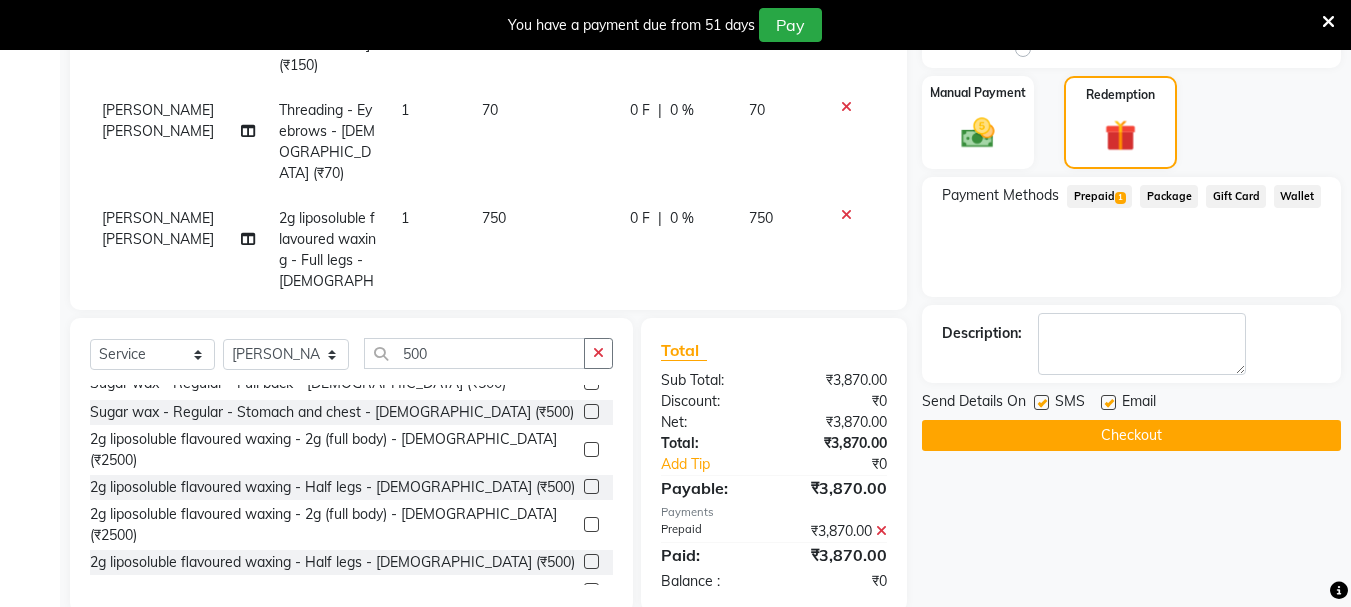 scroll, scrollTop: 544, scrollLeft: 0, axis: vertical 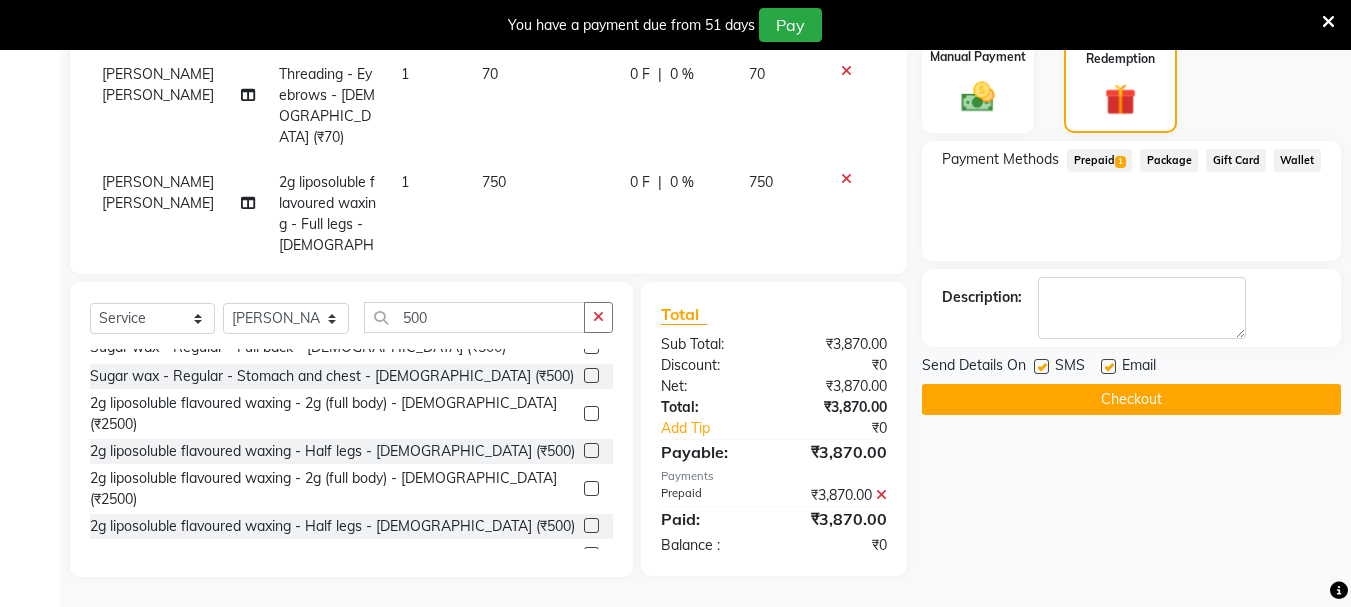 click on "Checkout" 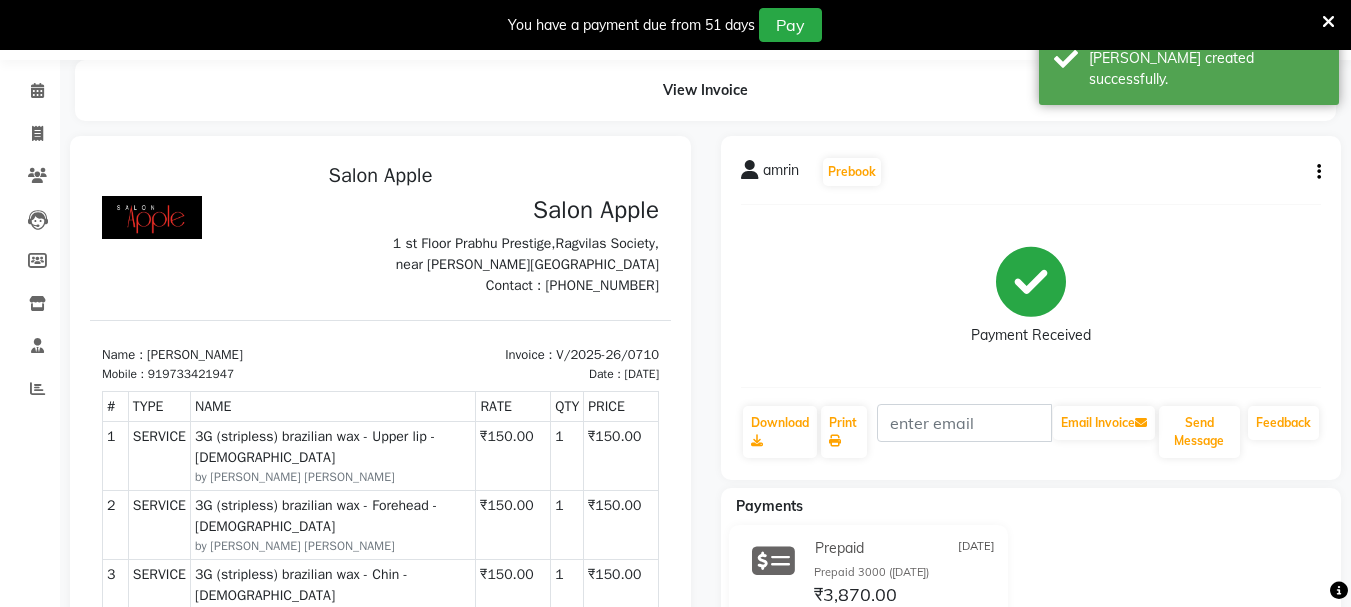 scroll, scrollTop: 44, scrollLeft: 0, axis: vertical 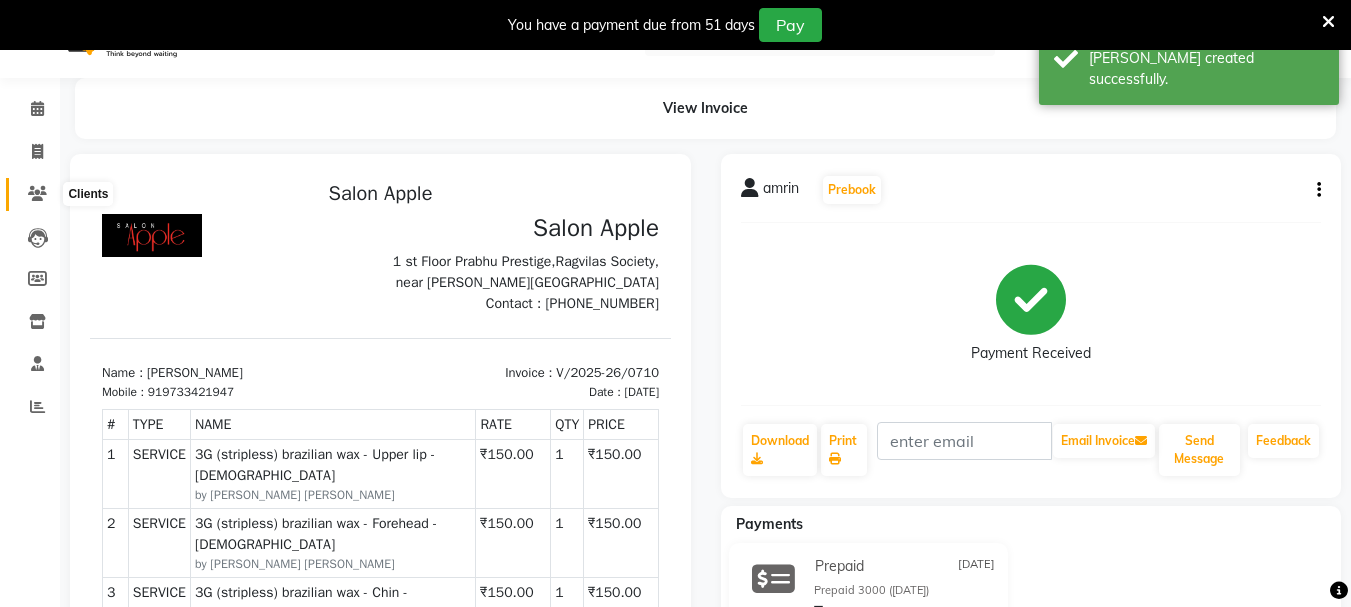 click 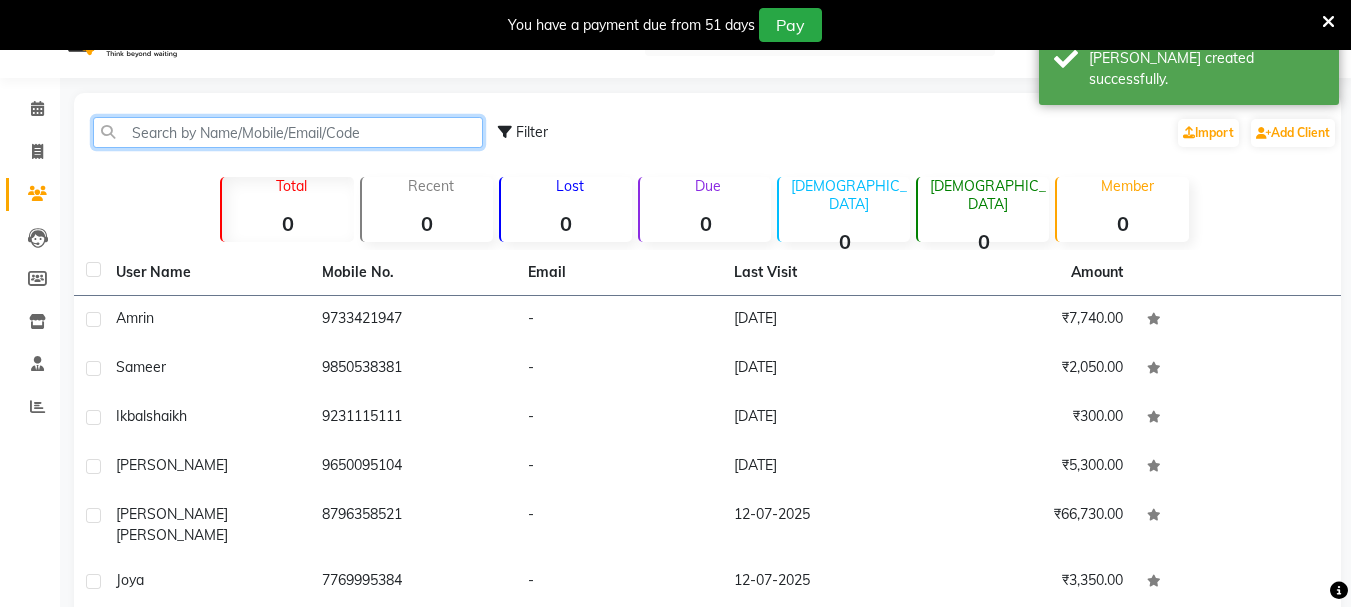 paste on "919733421947" 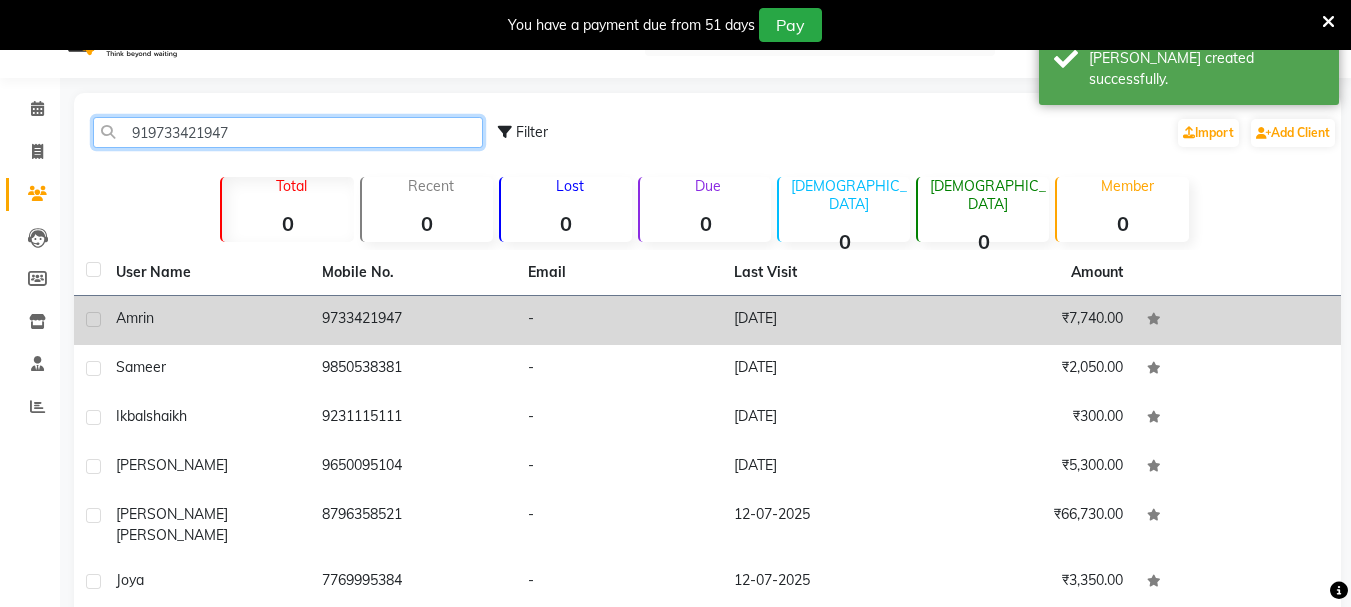 type on "919733421947" 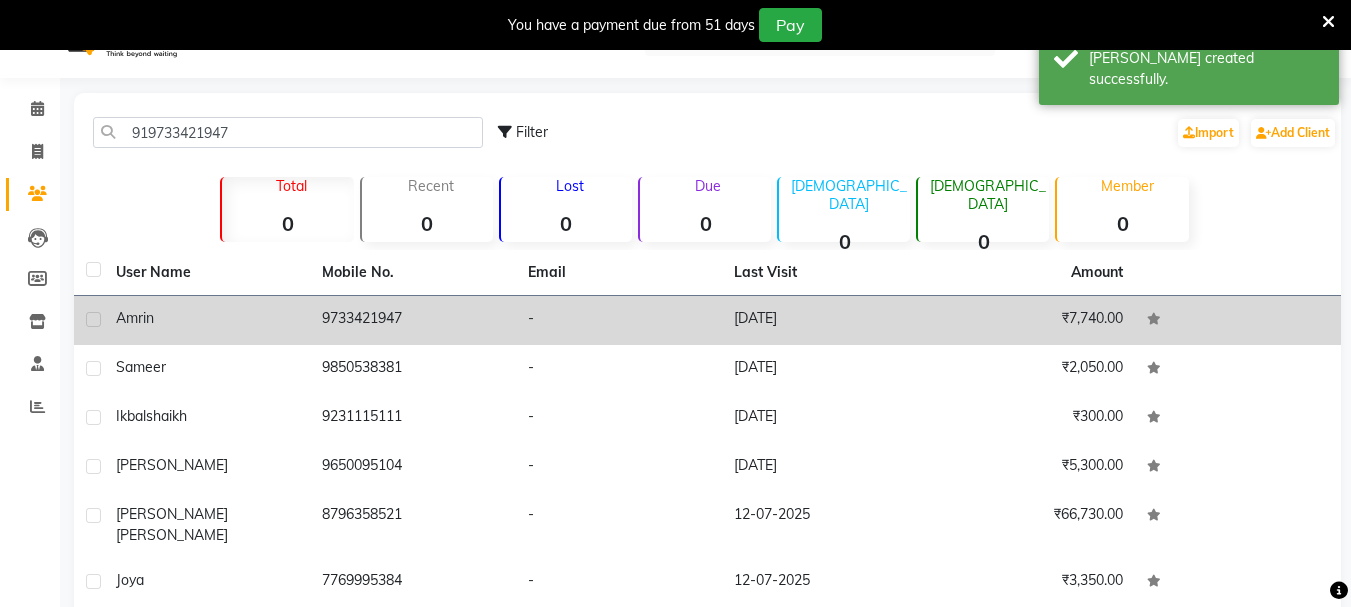 click on "9733421947" 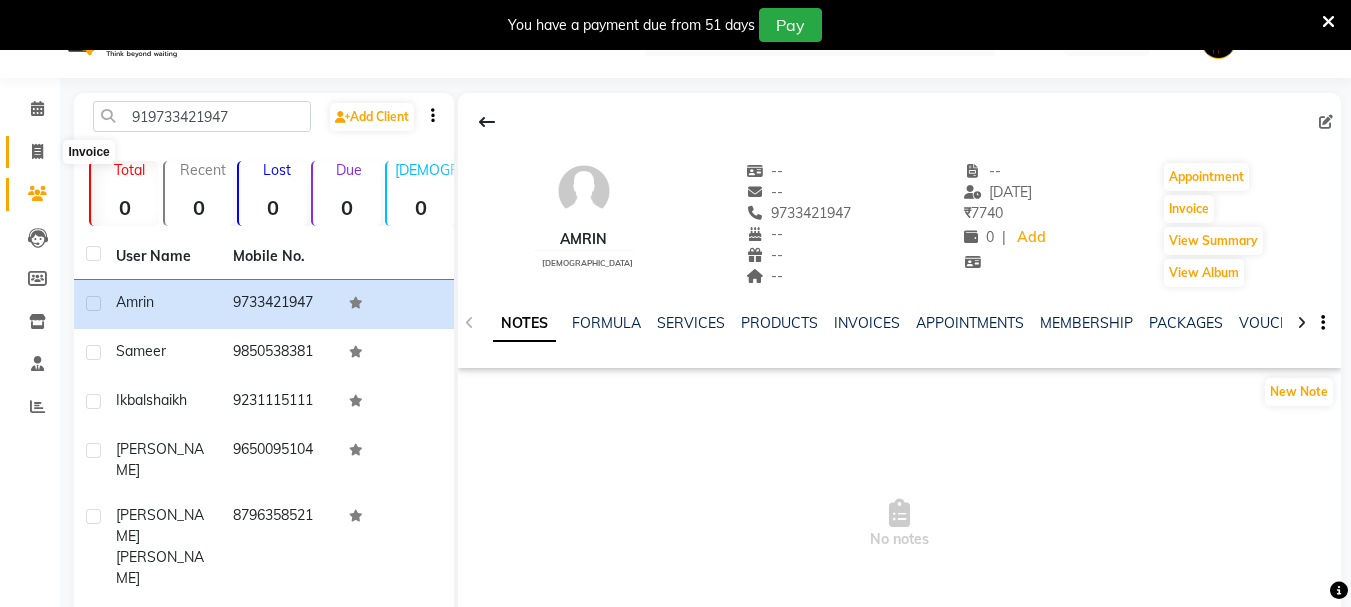 click 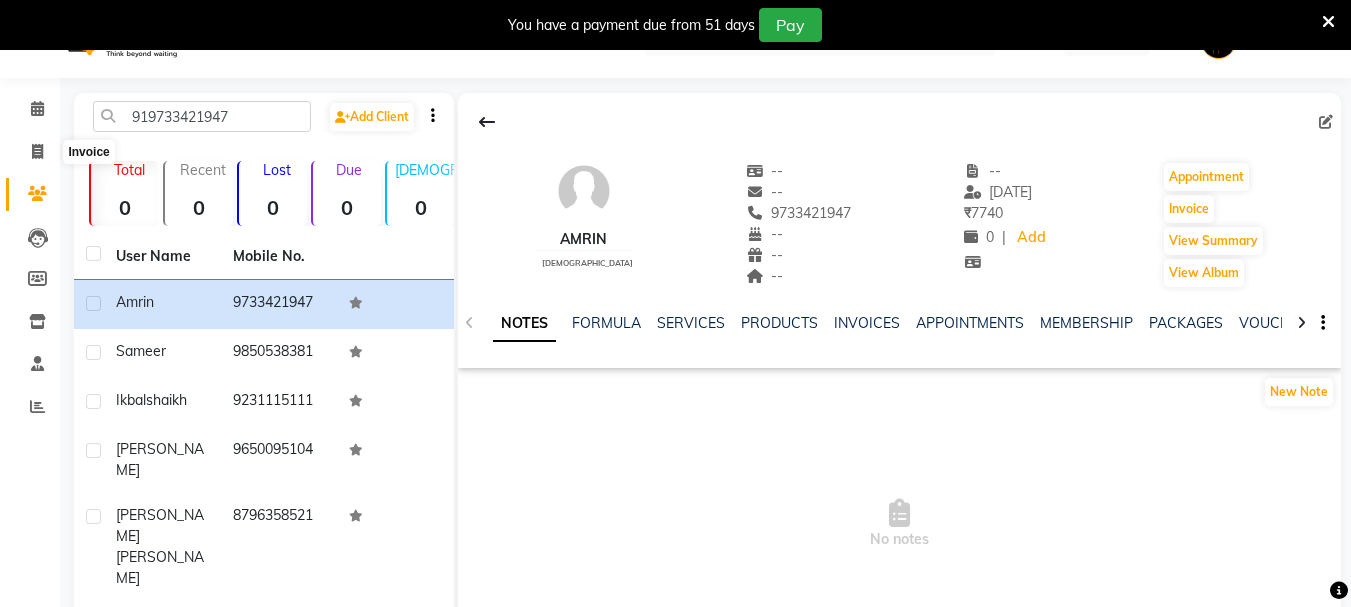 select on "92" 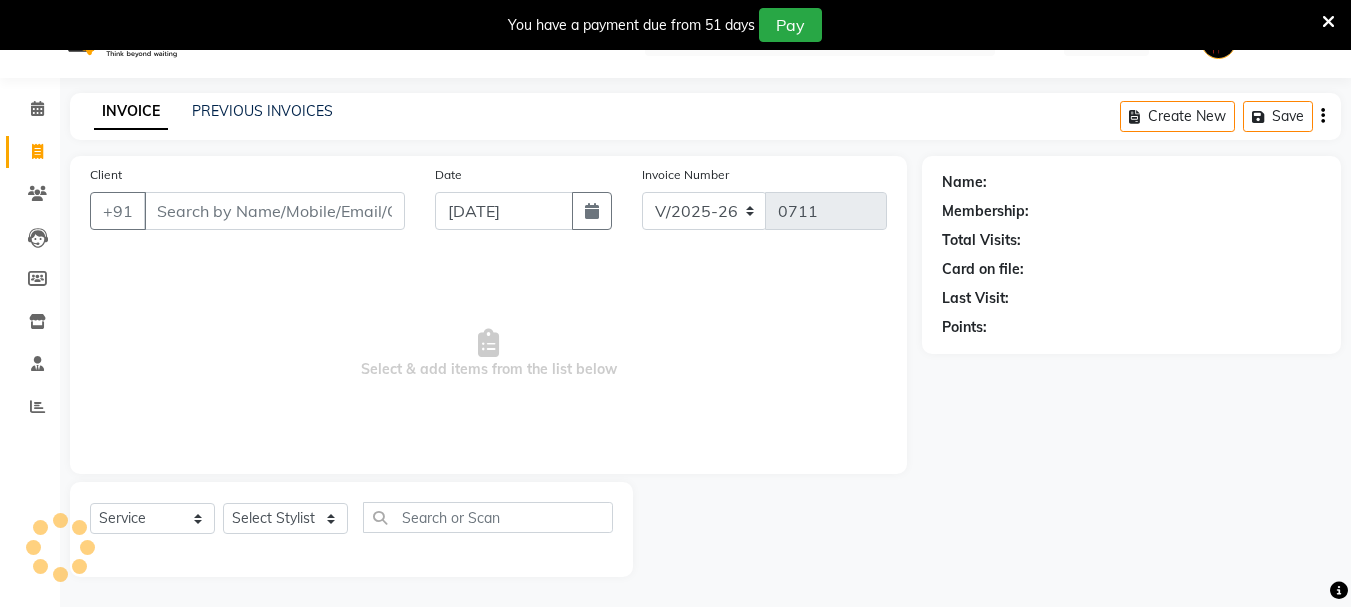 scroll, scrollTop: 50, scrollLeft: 0, axis: vertical 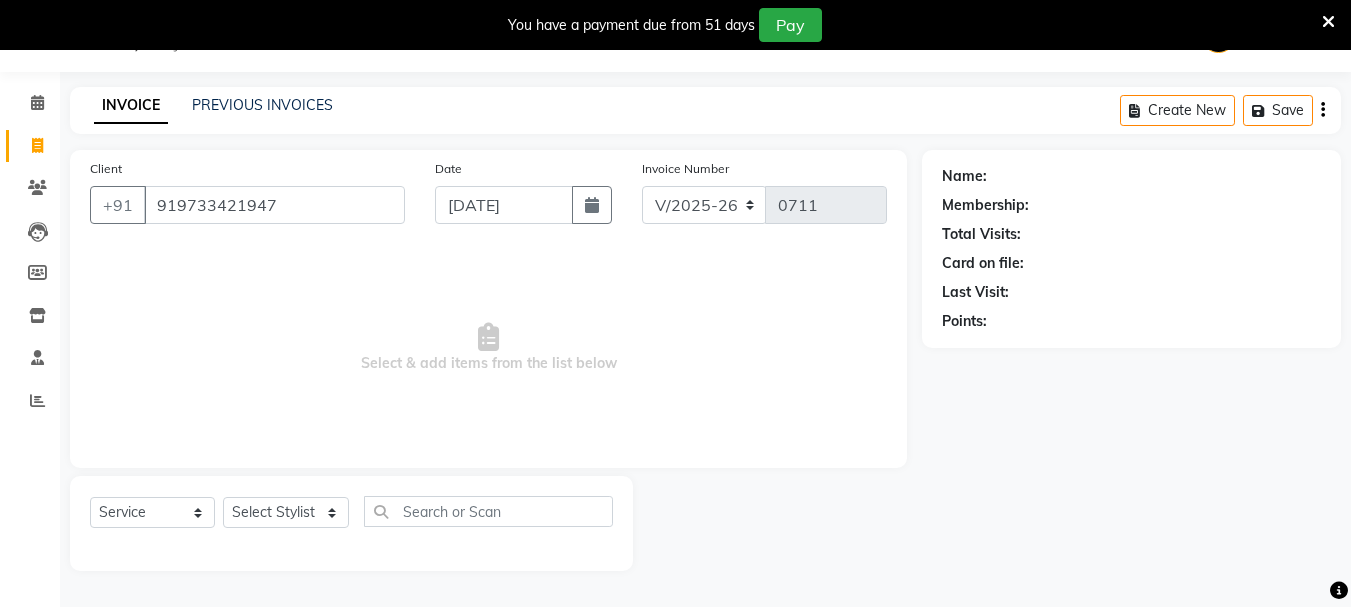 type on "919733421947" 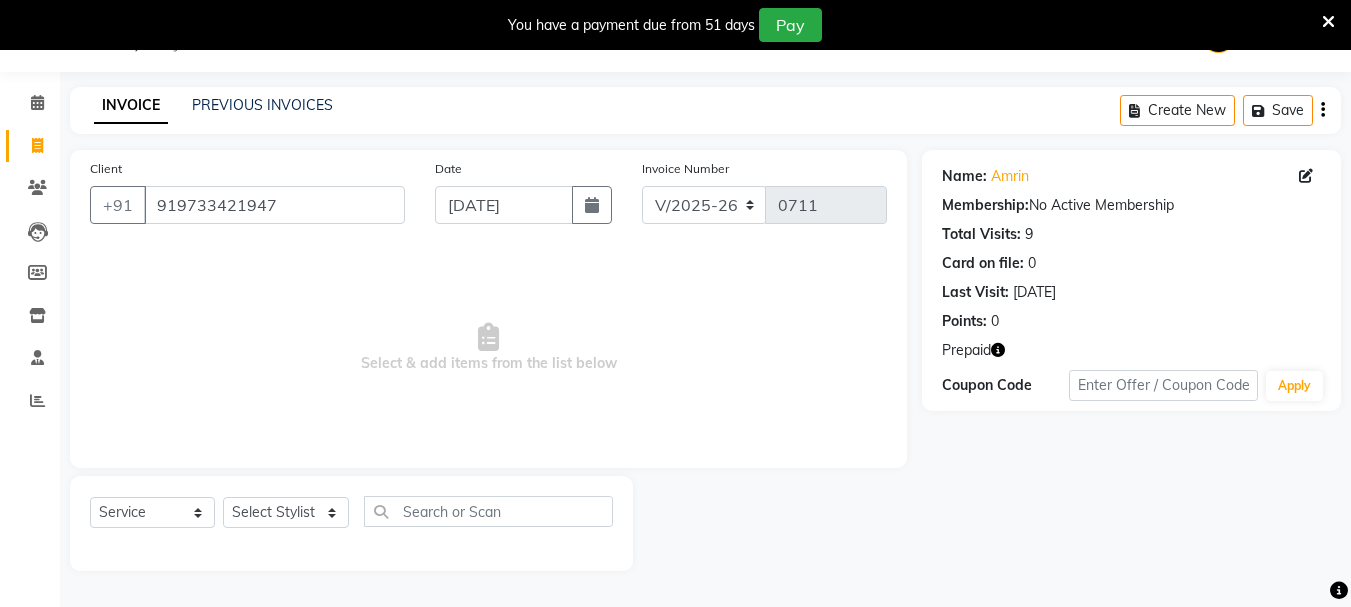 click 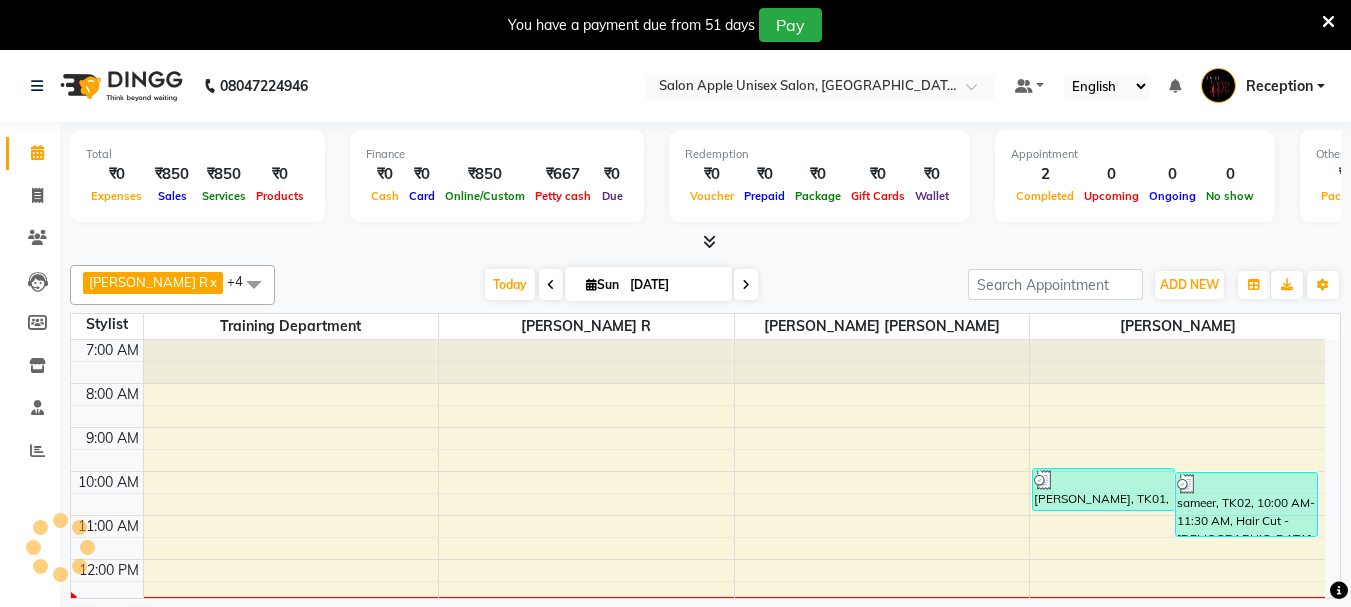 scroll, scrollTop: 0, scrollLeft: 0, axis: both 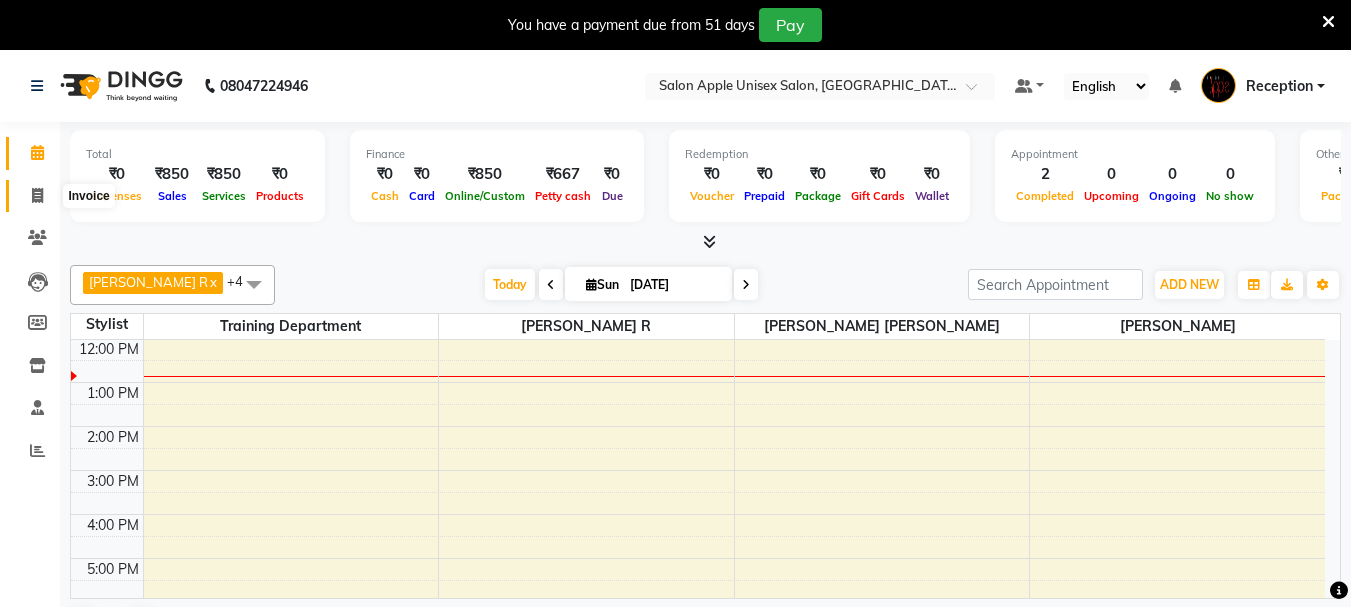 click 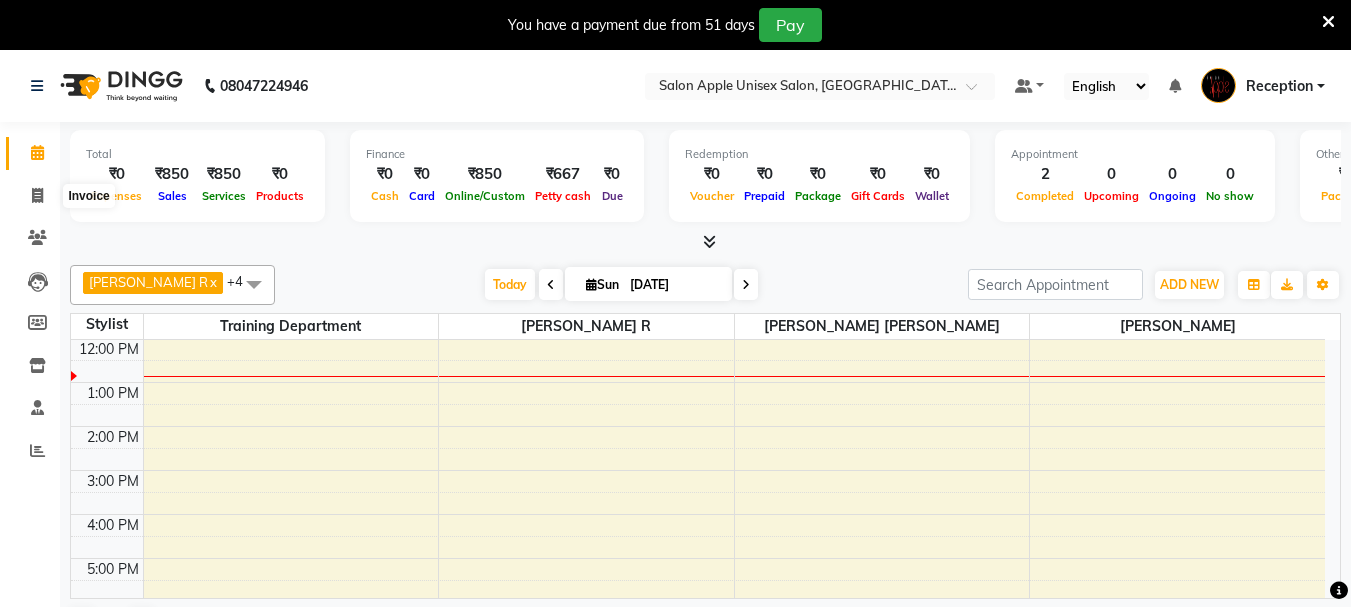 select on "92" 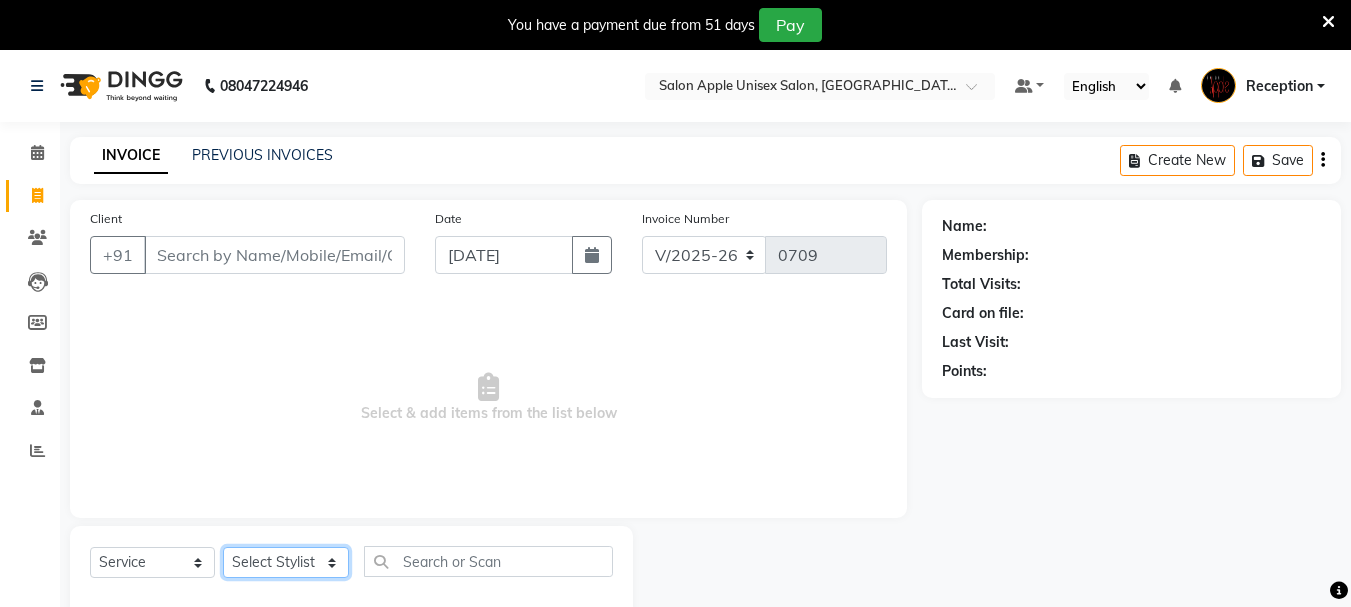 click on "Select Stylist [PERSON_NAME] [PERSON_NAME] Reception training department [PERSON_NAME] [PERSON_NAME]" 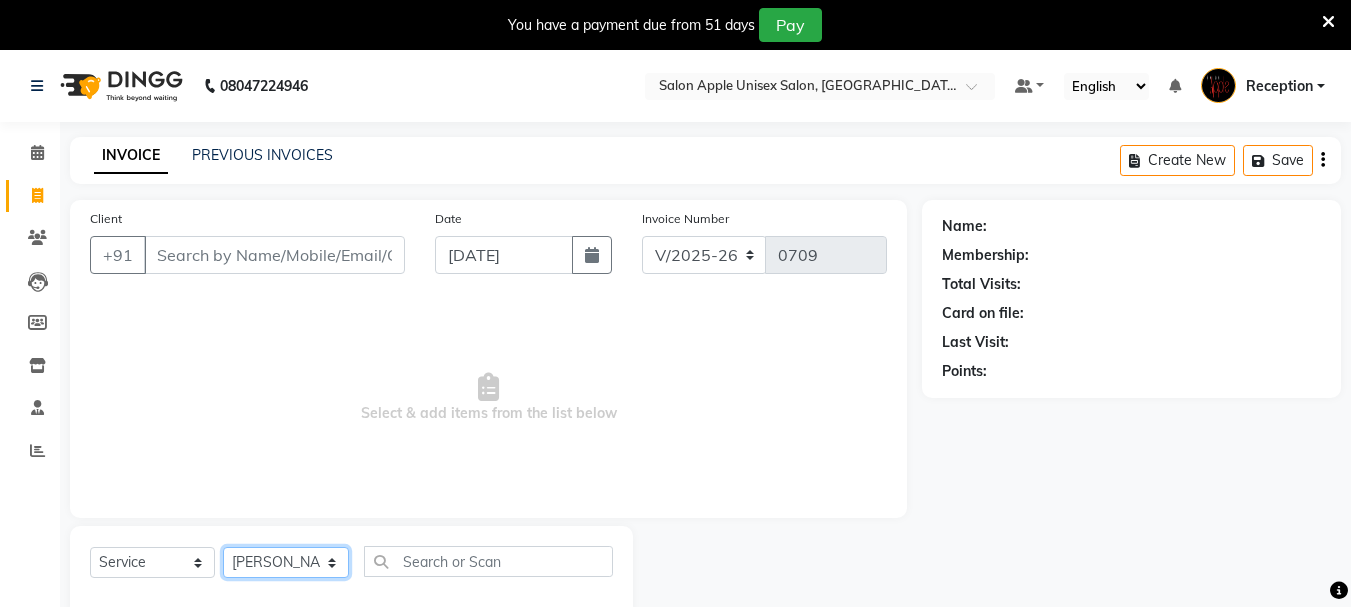 click on "Select Stylist [PERSON_NAME] [PERSON_NAME] Reception training department [PERSON_NAME] [PERSON_NAME]" 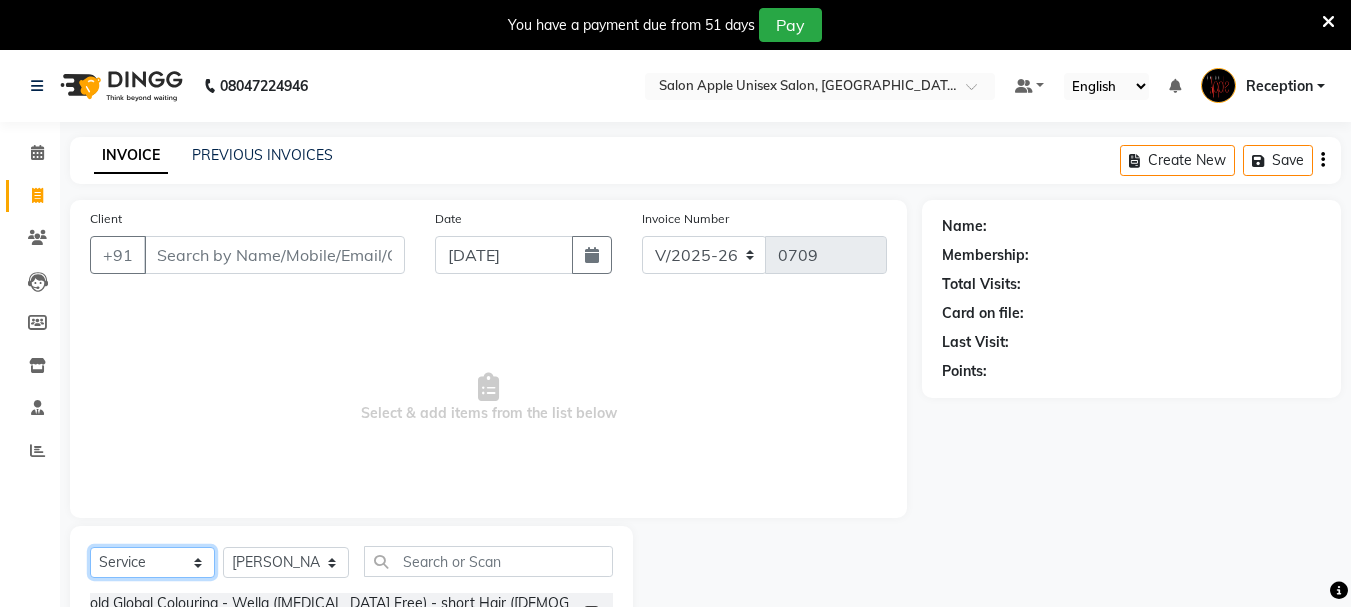 click on "Select  Service  Product  Membership  Package Voucher Prepaid Gift Card" 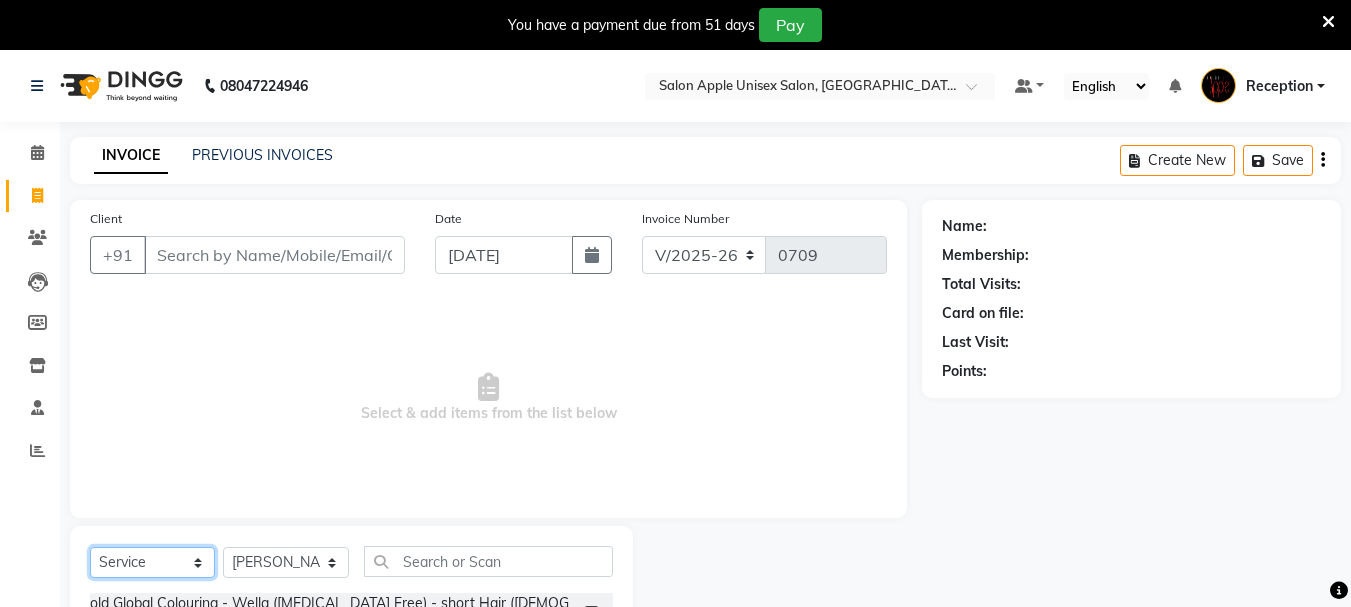 select on "P" 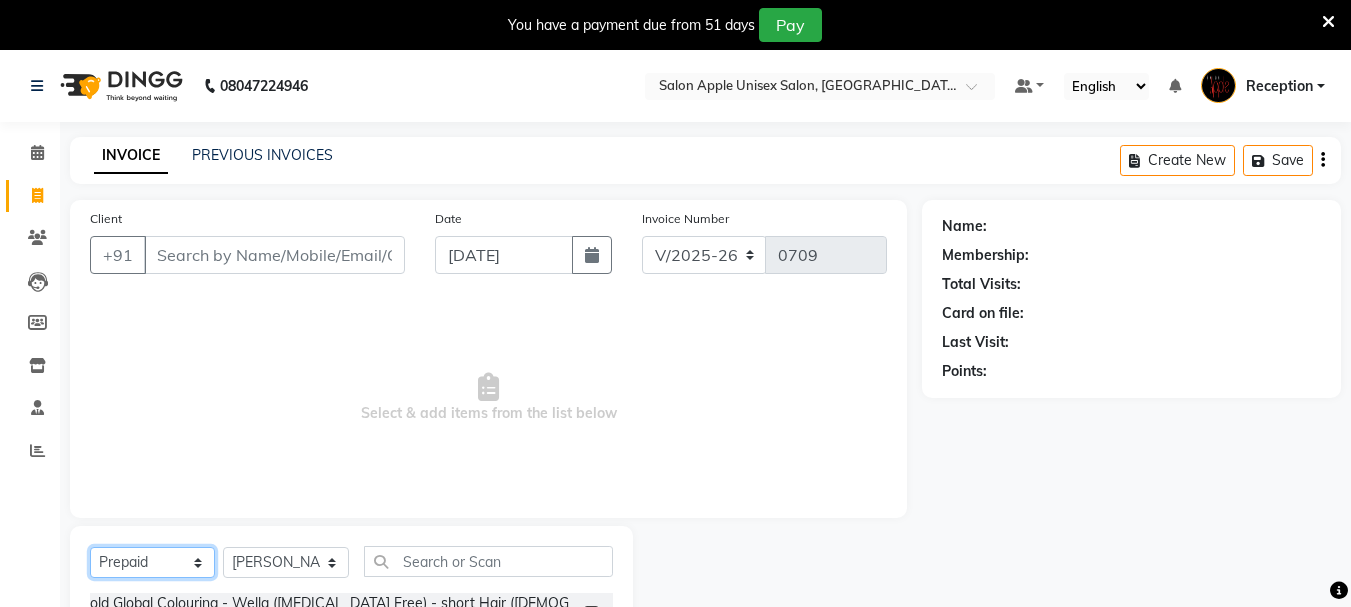 click on "Select  Service  Product  Membership  Package Voucher Prepaid Gift Card" 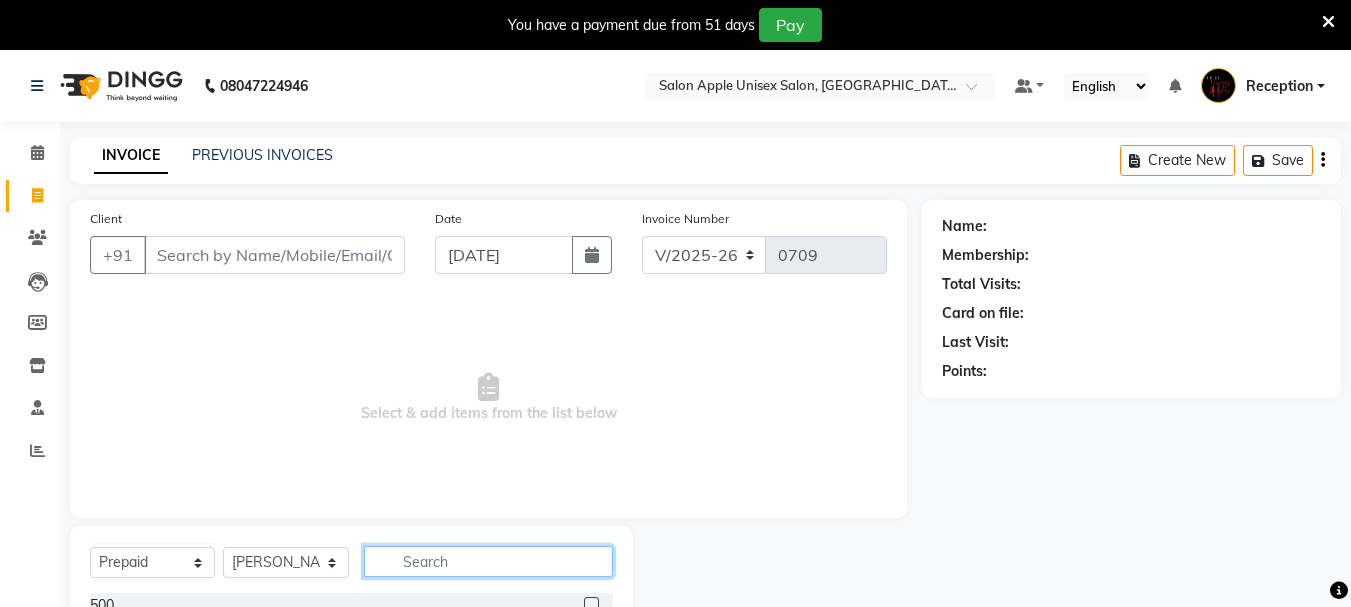 click 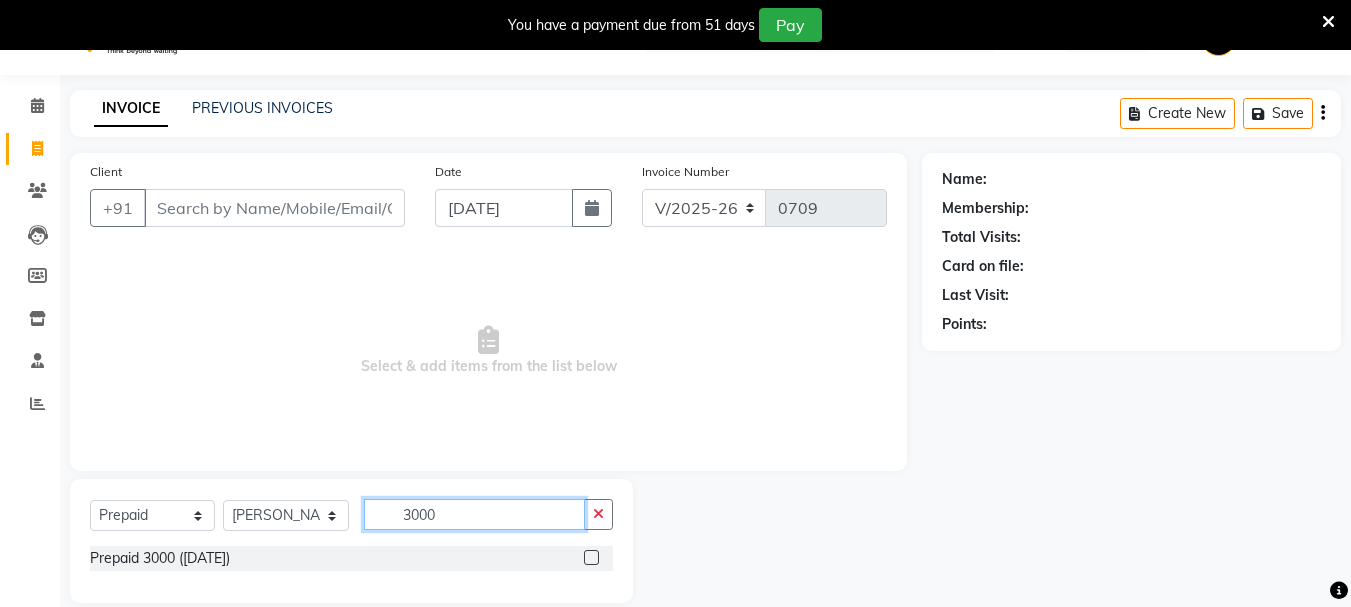 scroll, scrollTop: 73, scrollLeft: 0, axis: vertical 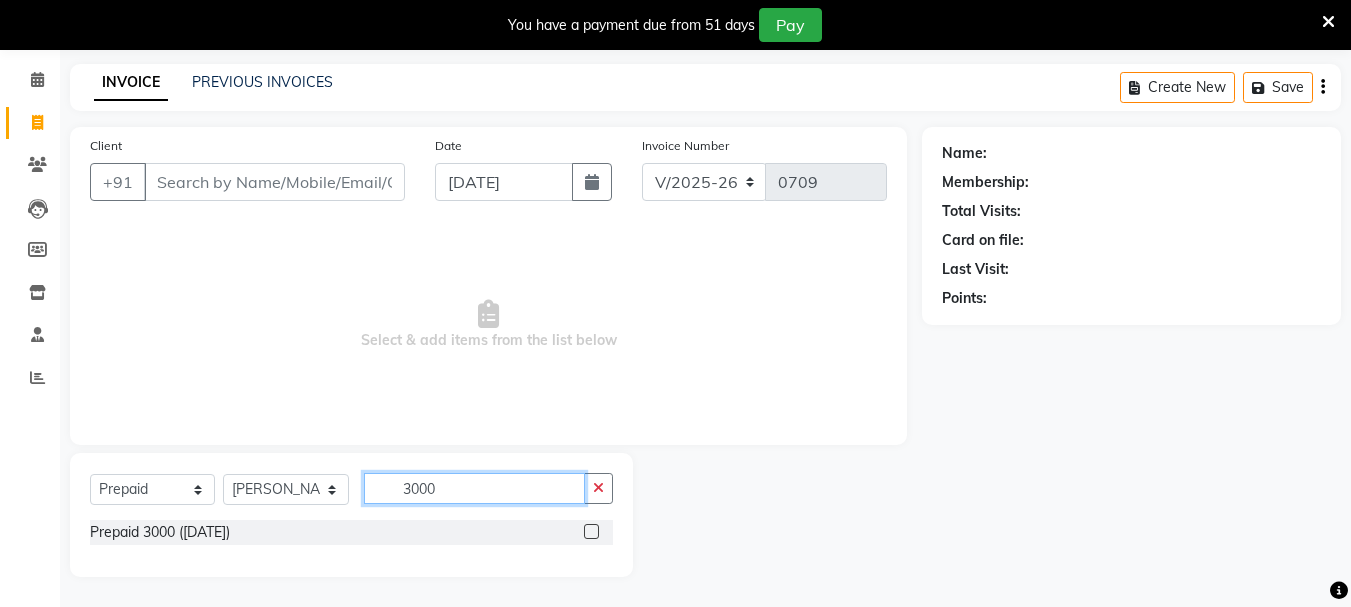 type on "3000" 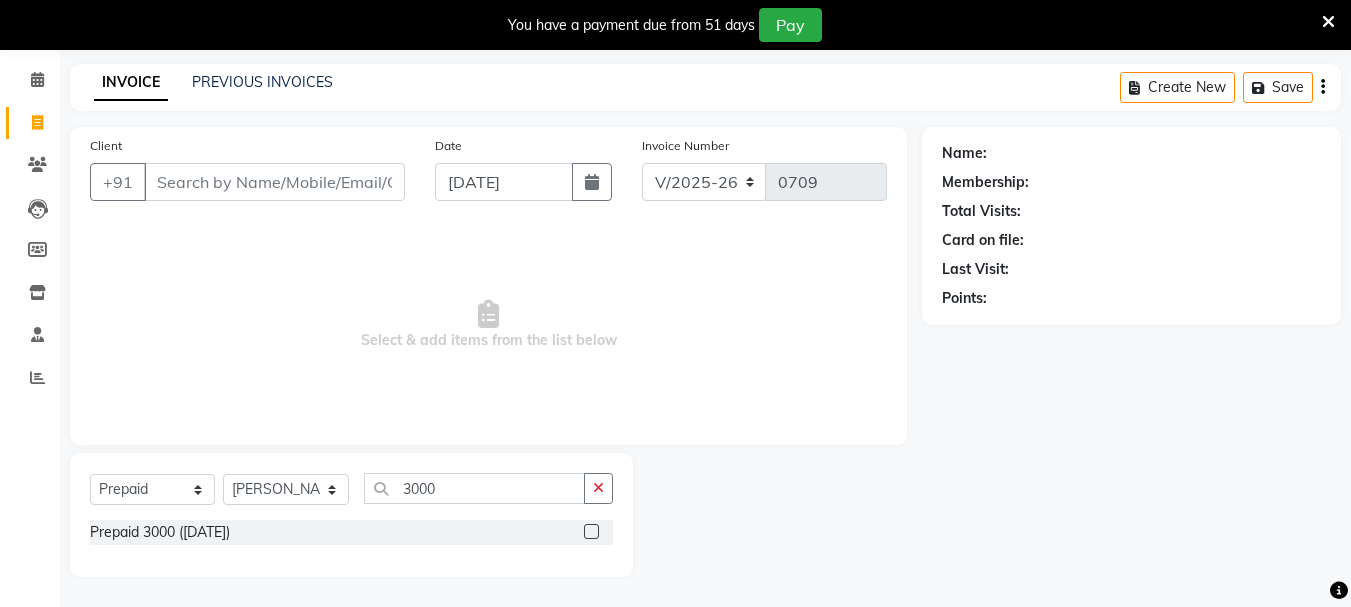 click 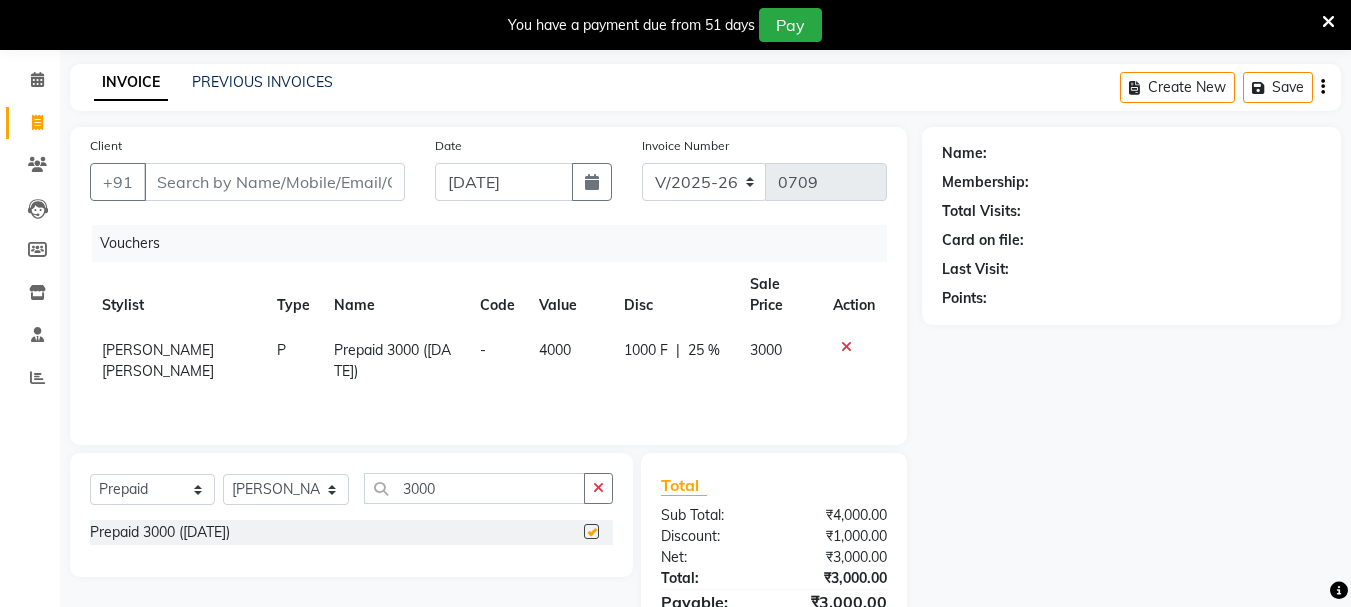 checkbox on "false" 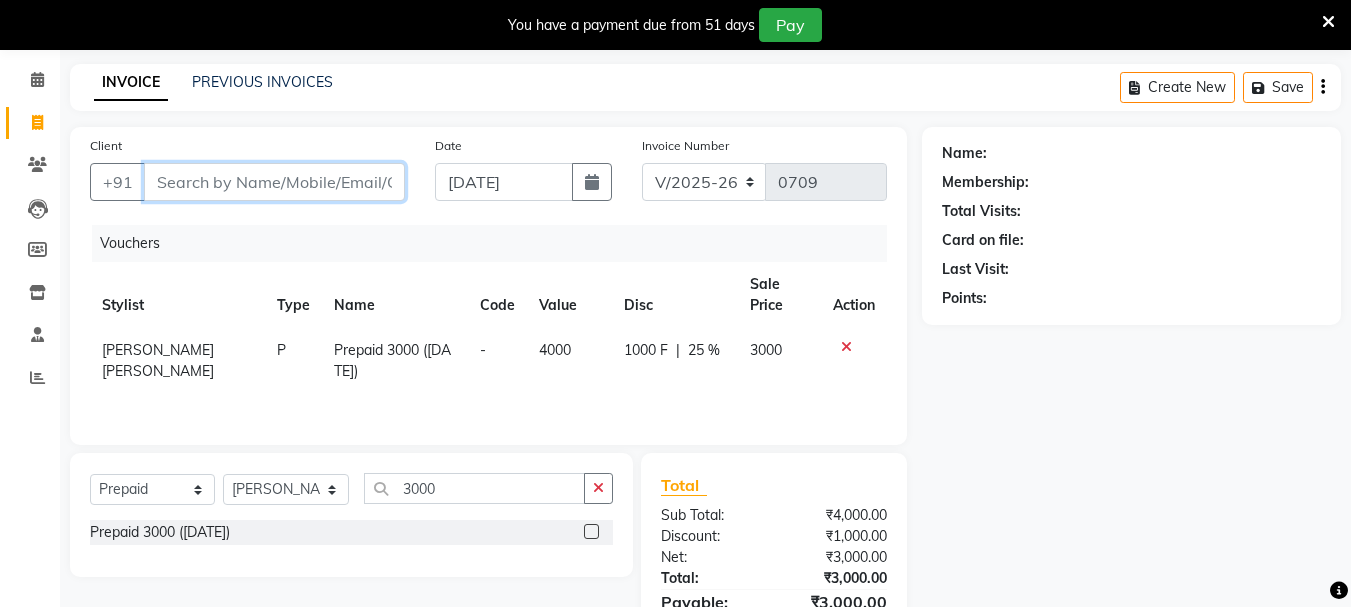 click on "Client" at bounding box center [274, 182] 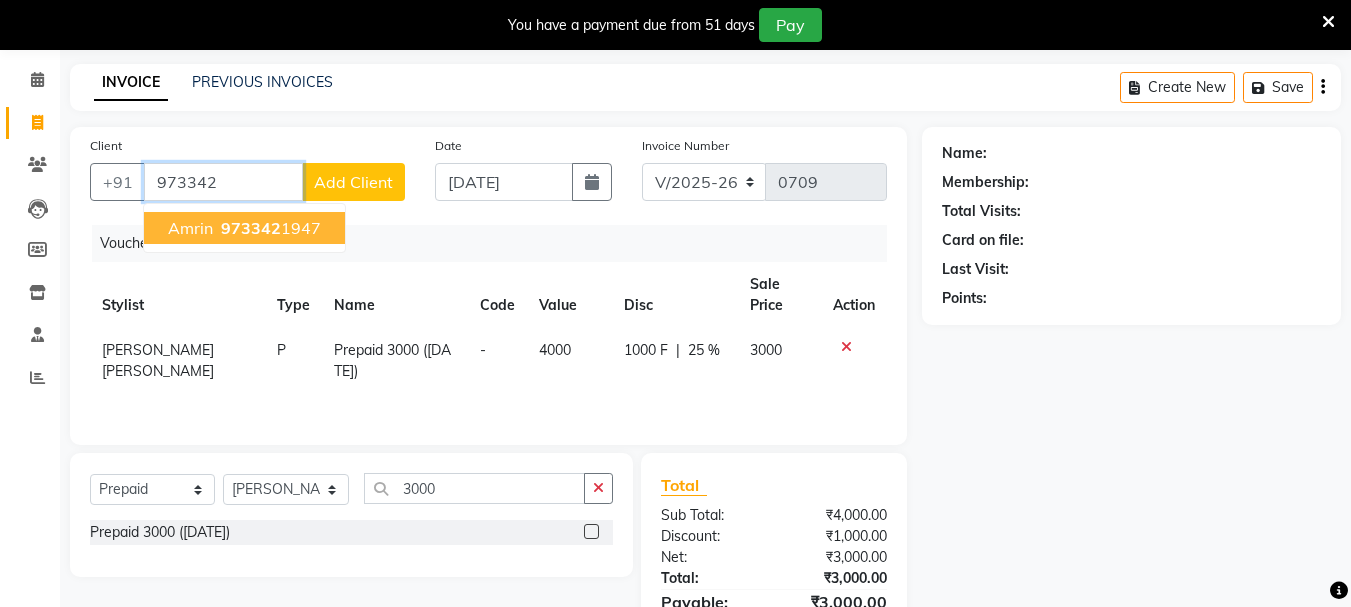click on "973342" at bounding box center [251, 228] 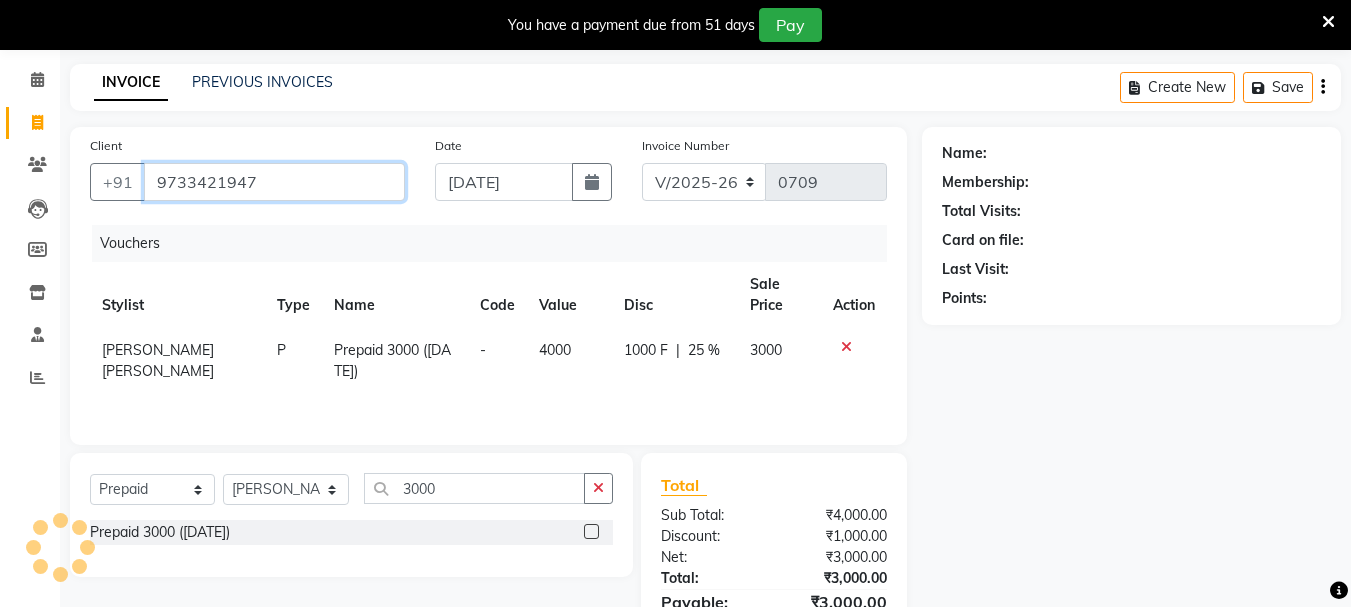 type on "9733421947" 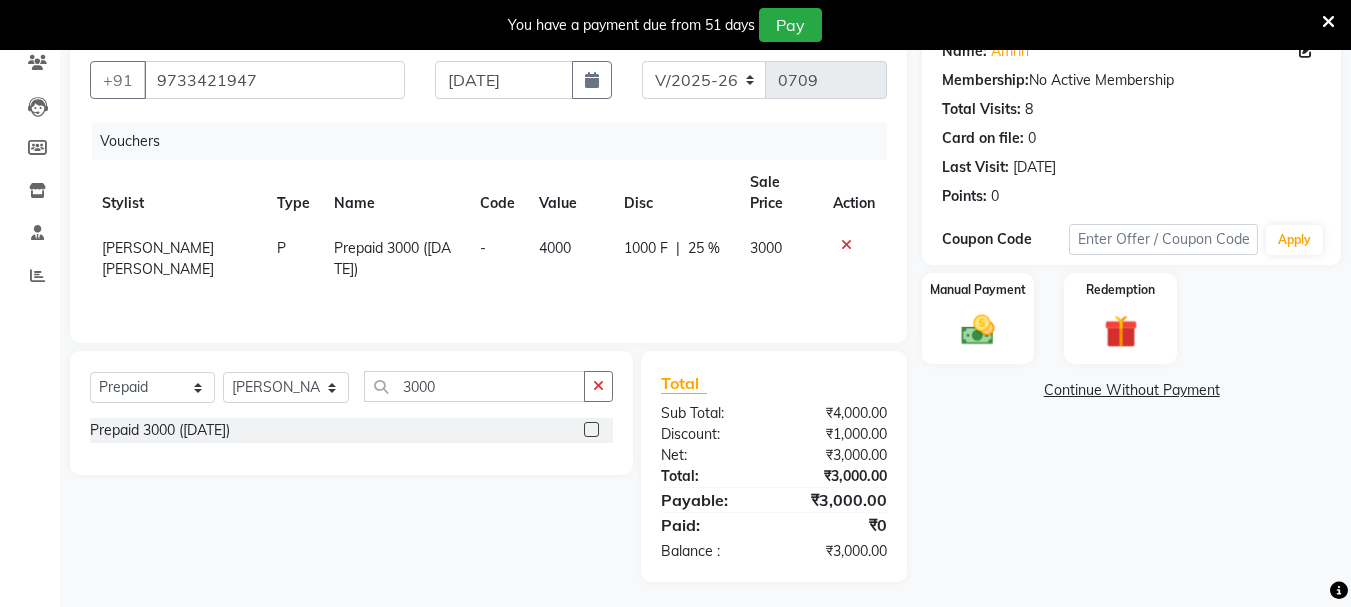 scroll, scrollTop: 180, scrollLeft: 0, axis: vertical 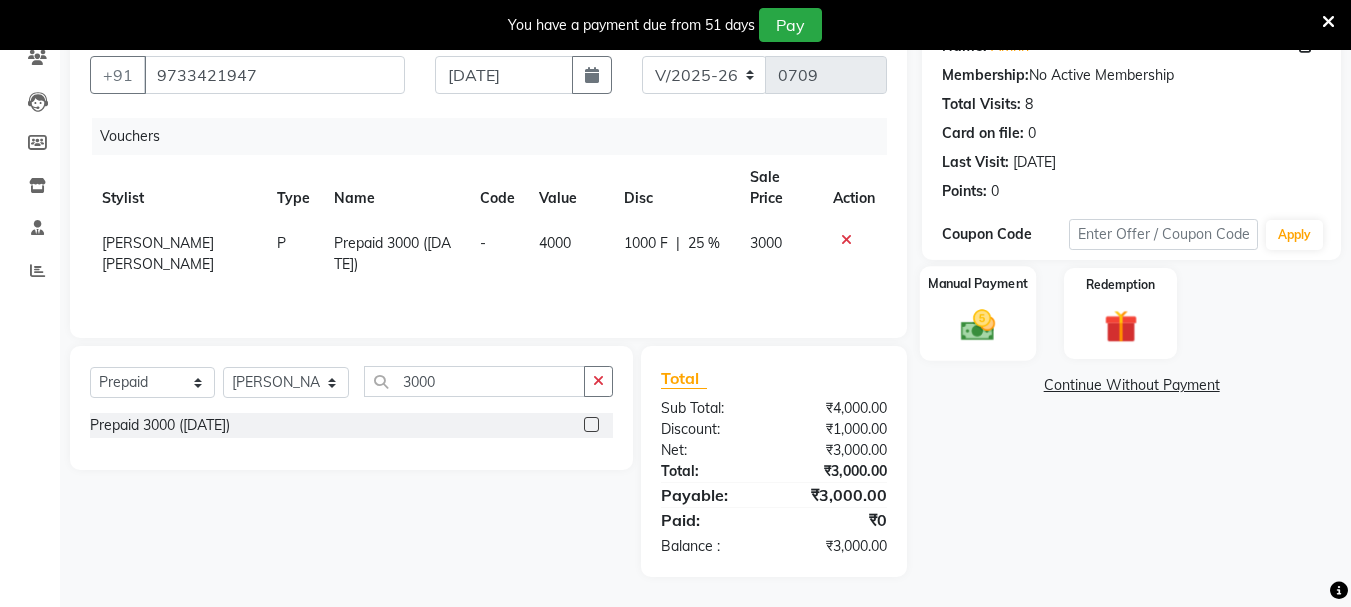 click 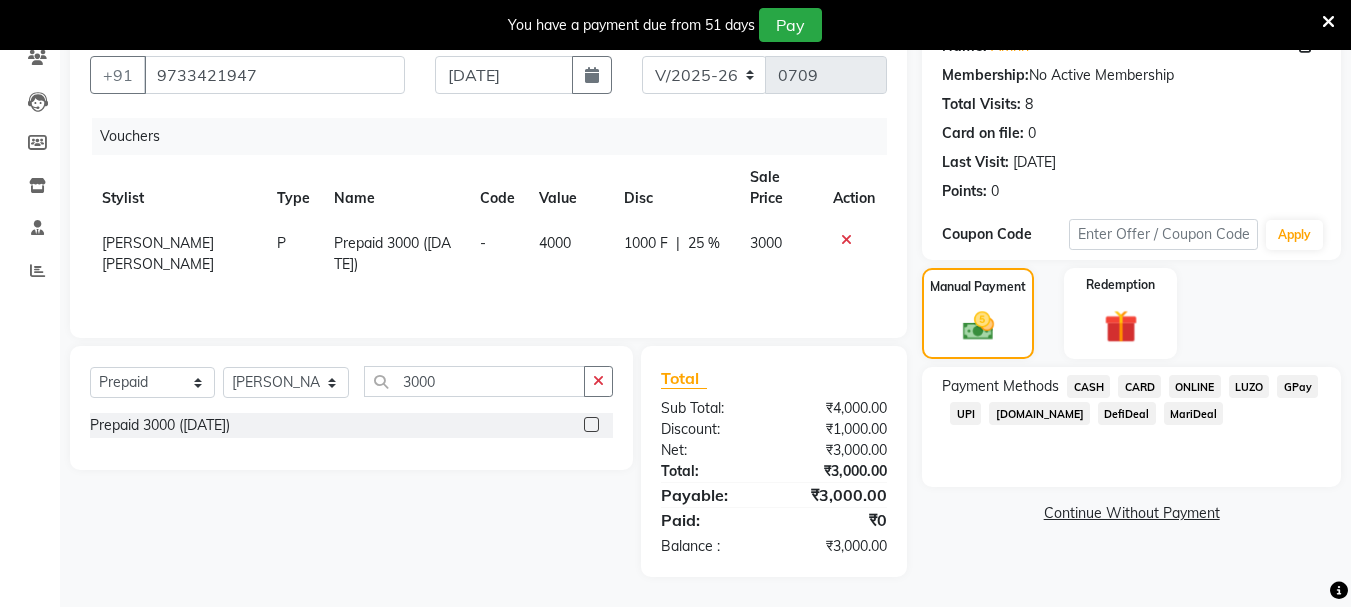 click on "ONLINE" 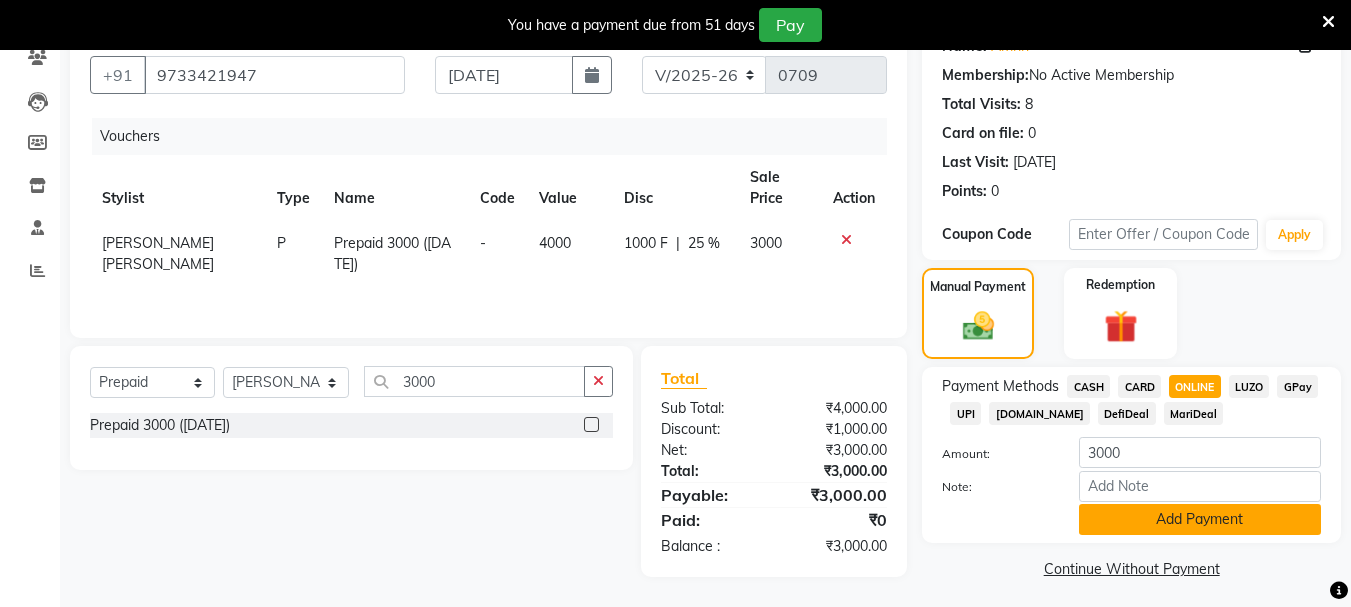 click on "Add Payment" 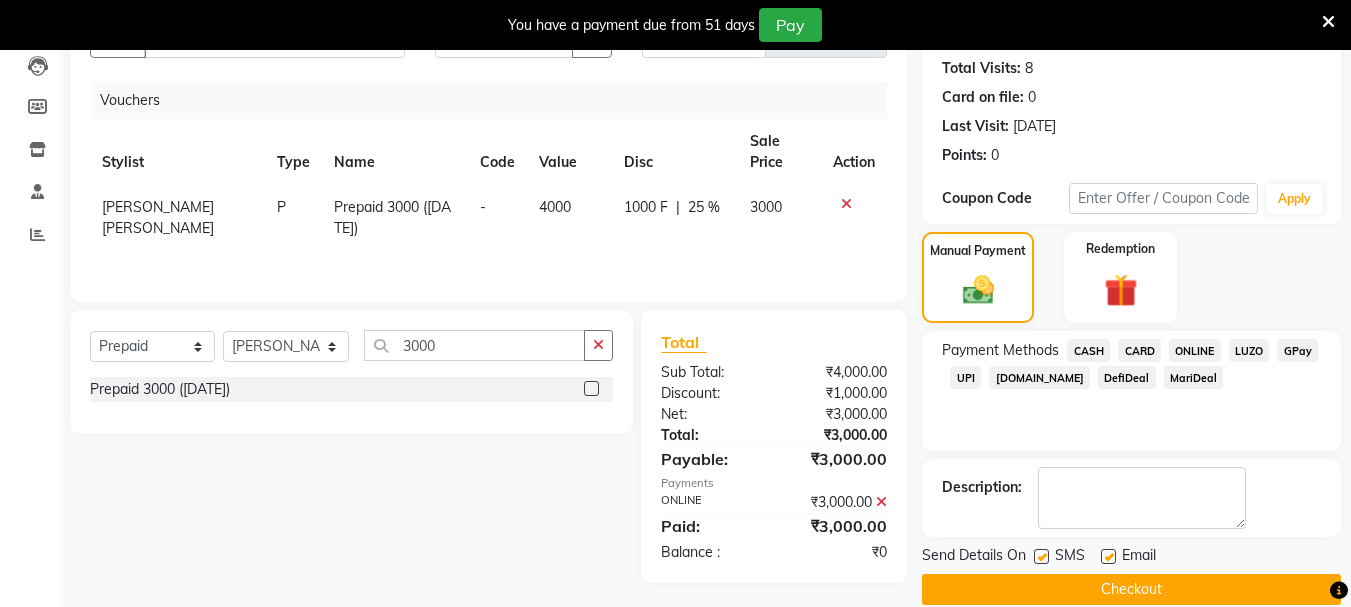 scroll, scrollTop: 244, scrollLeft: 0, axis: vertical 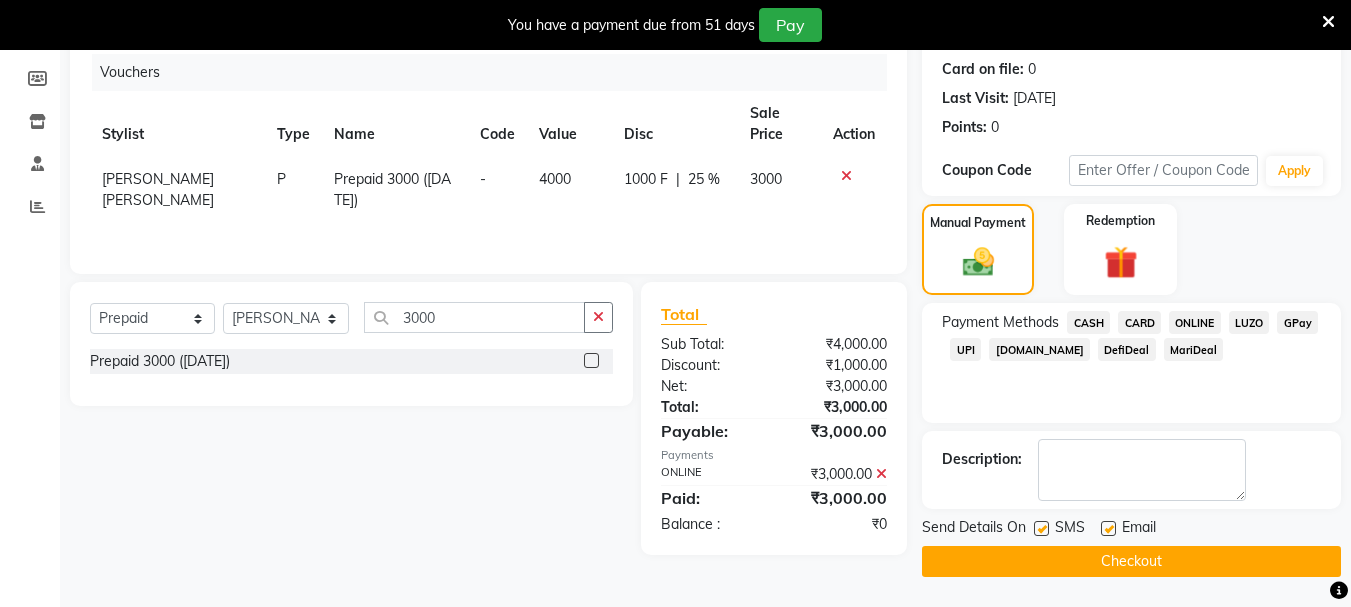 click on "Checkout" 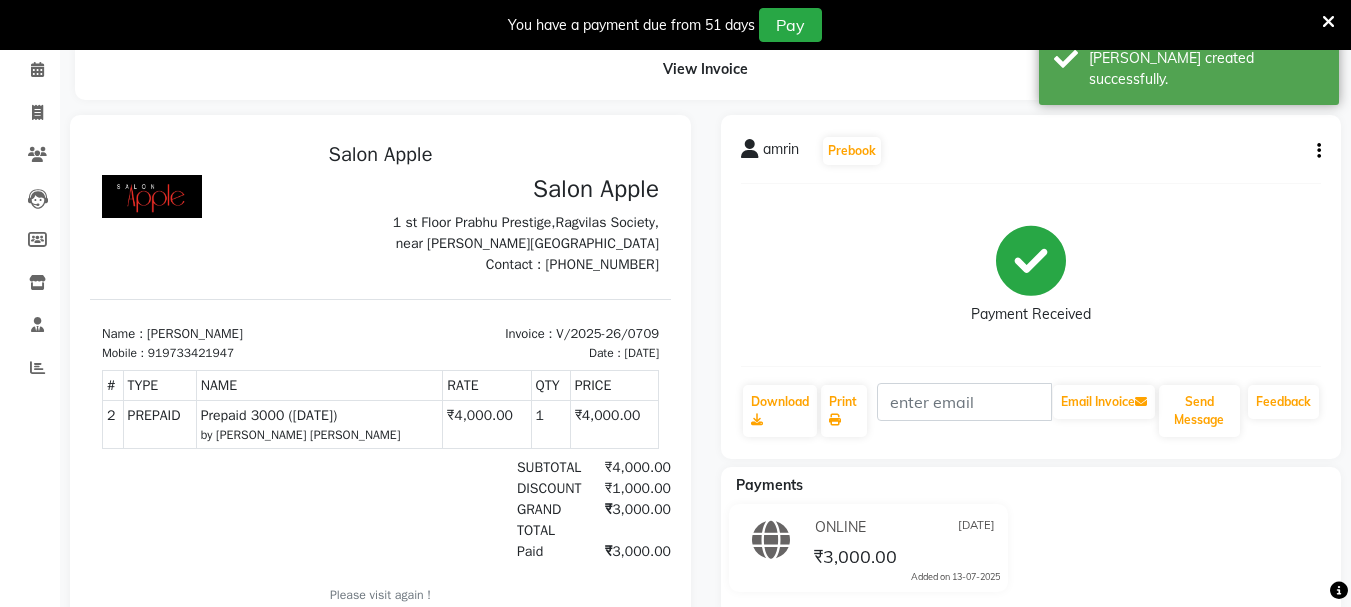 scroll, scrollTop: 0, scrollLeft: 0, axis: both 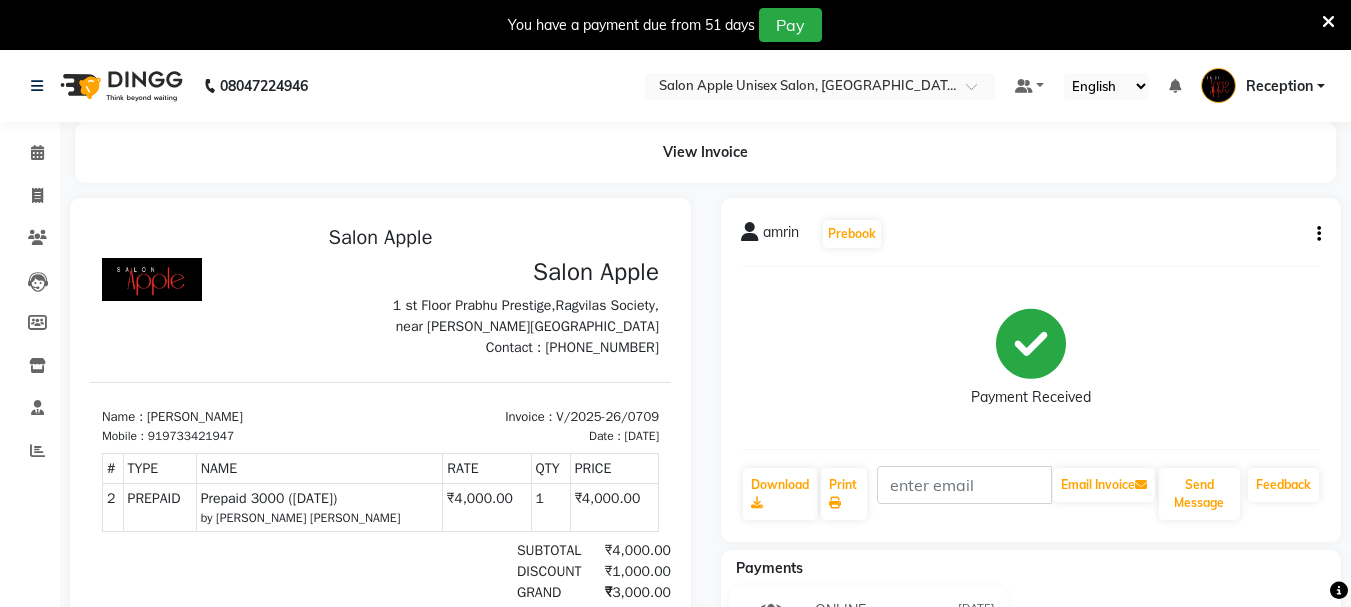 click on "919733421947" at bounding box center [191, 436] 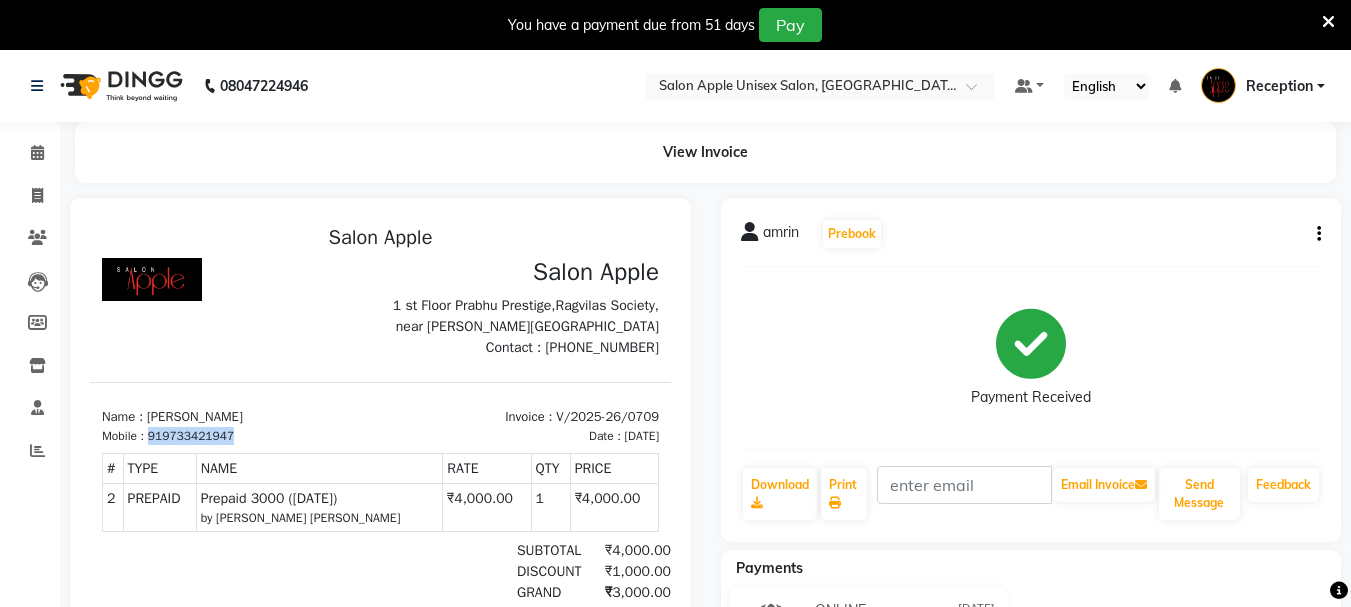 click on "919733421947" at bounding box center (191, 436) 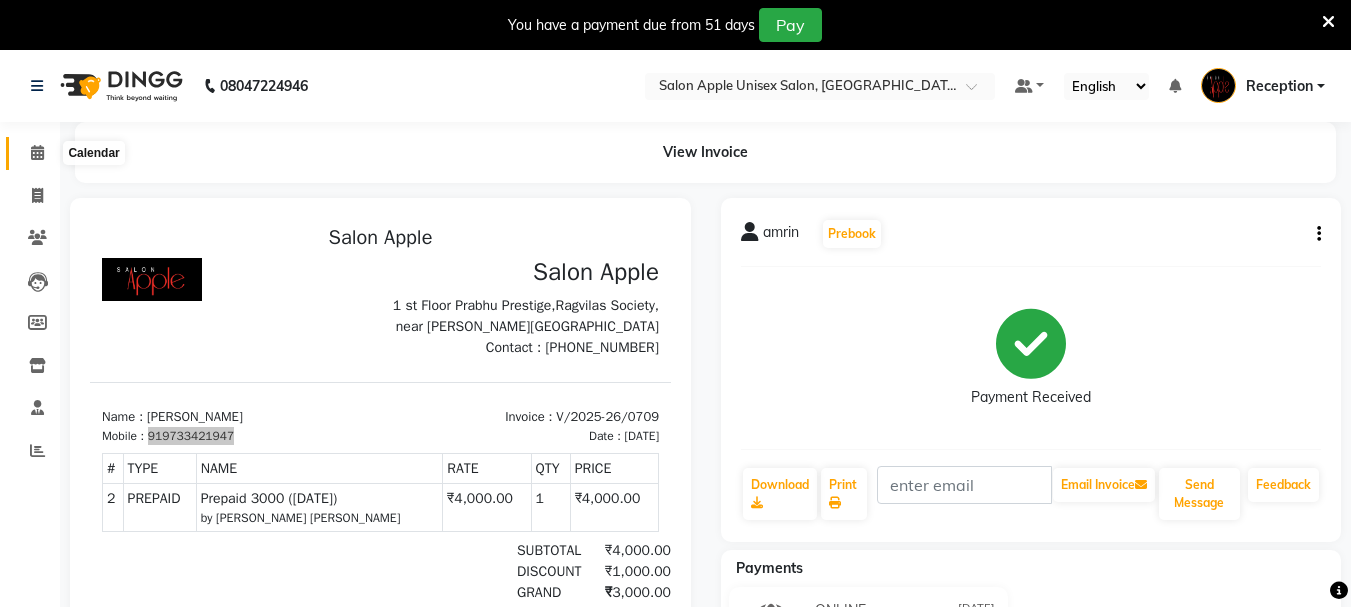 click 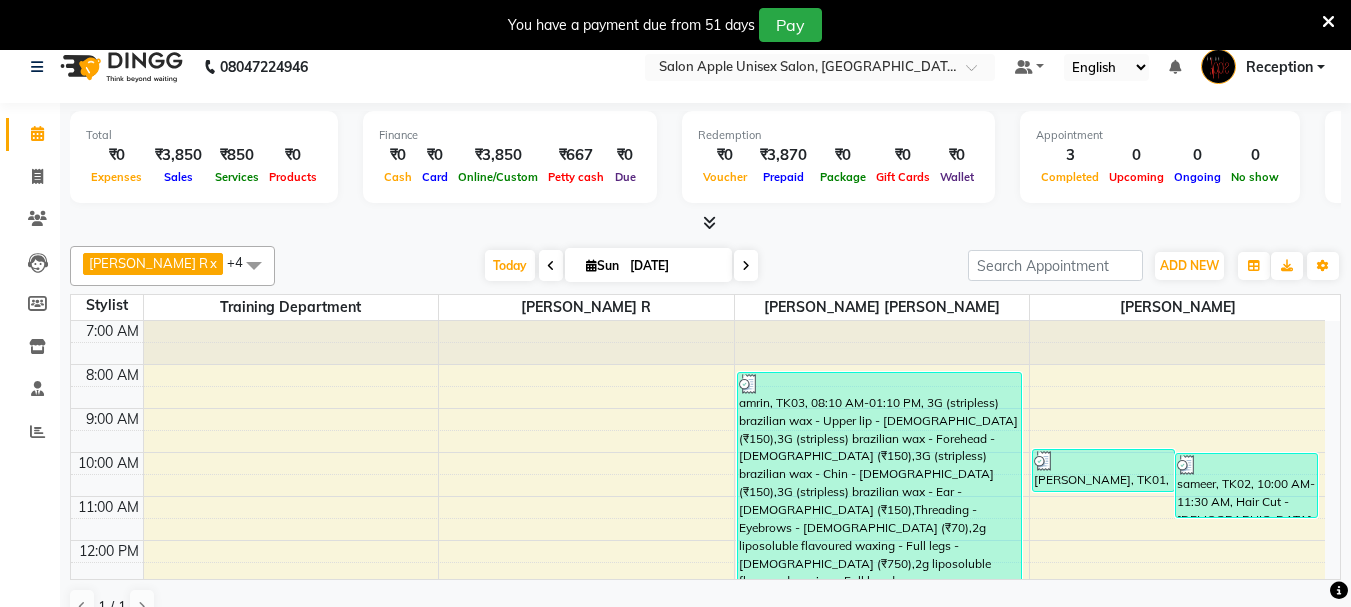 scroll, scrollTop: 51, scrollLeft: 0, axis: vertical 